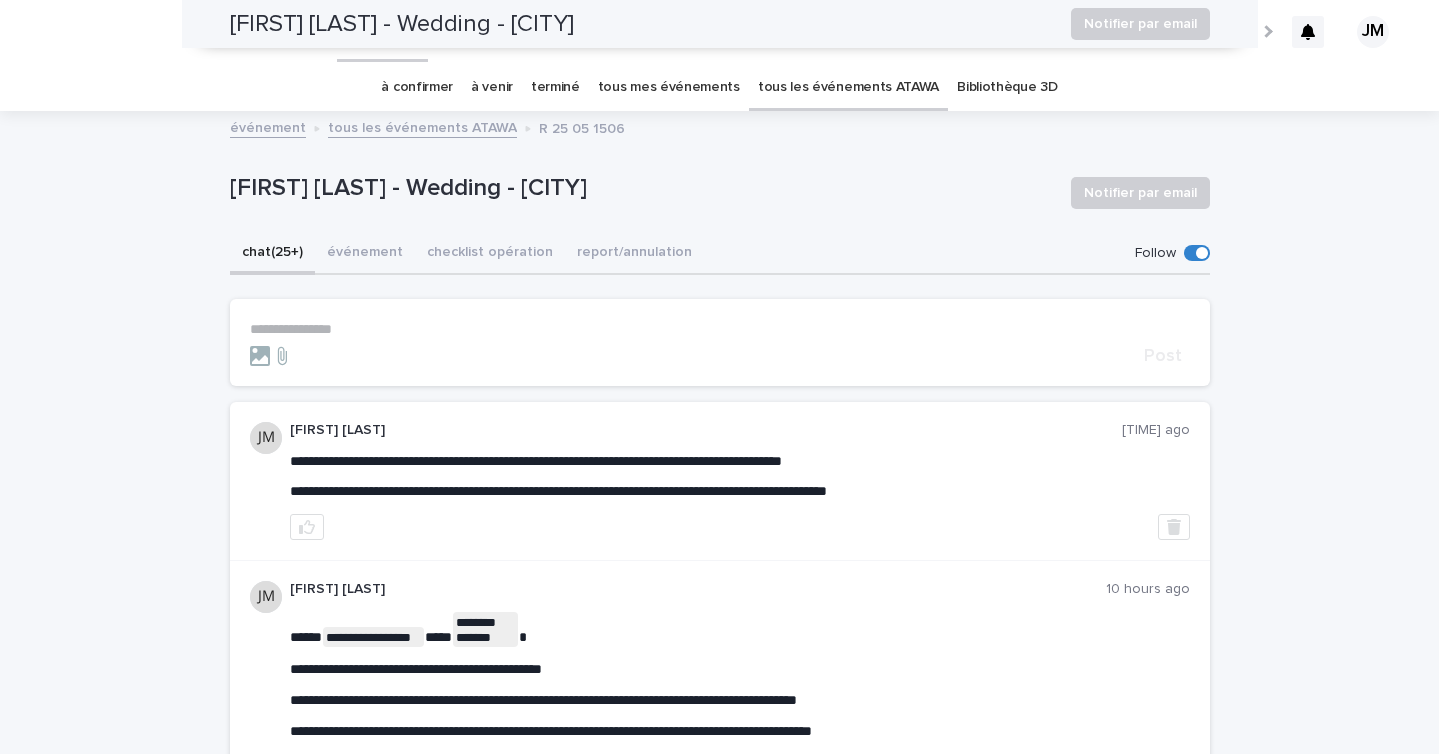 scroll, scrollTop: 0, scrollLeft: 0, axis: both 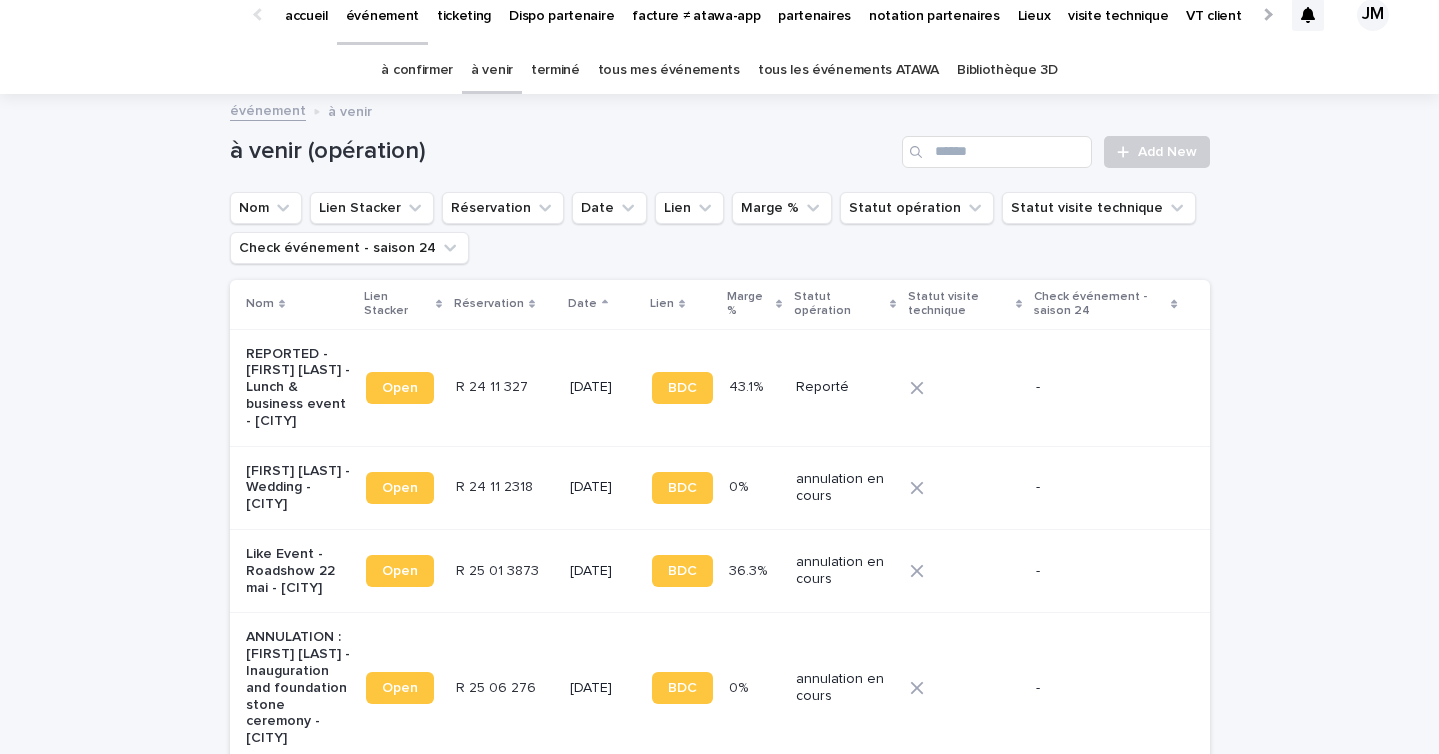 click on "terminé" at bounding box center [555, 70] 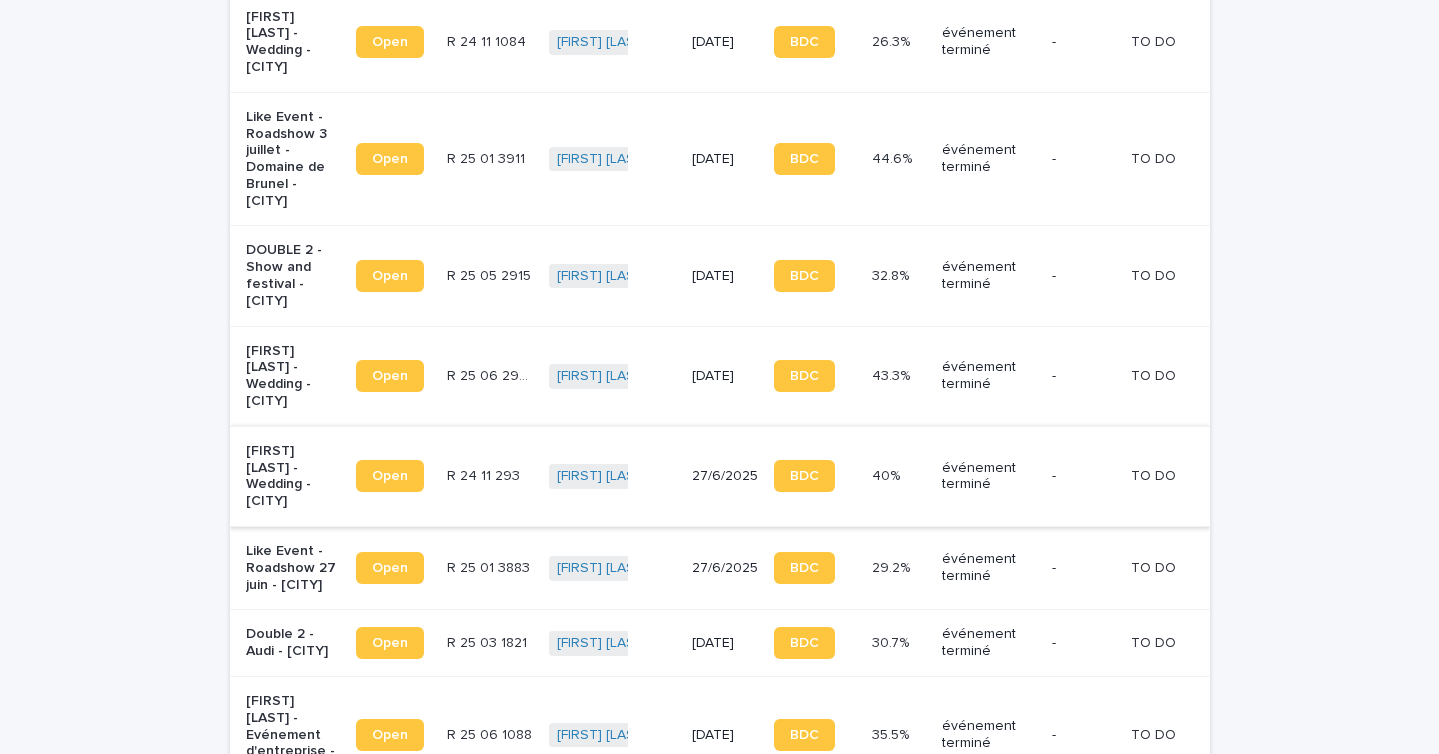 scroll, scrollTop: 823, scrollLeft: 0, axis: vertical 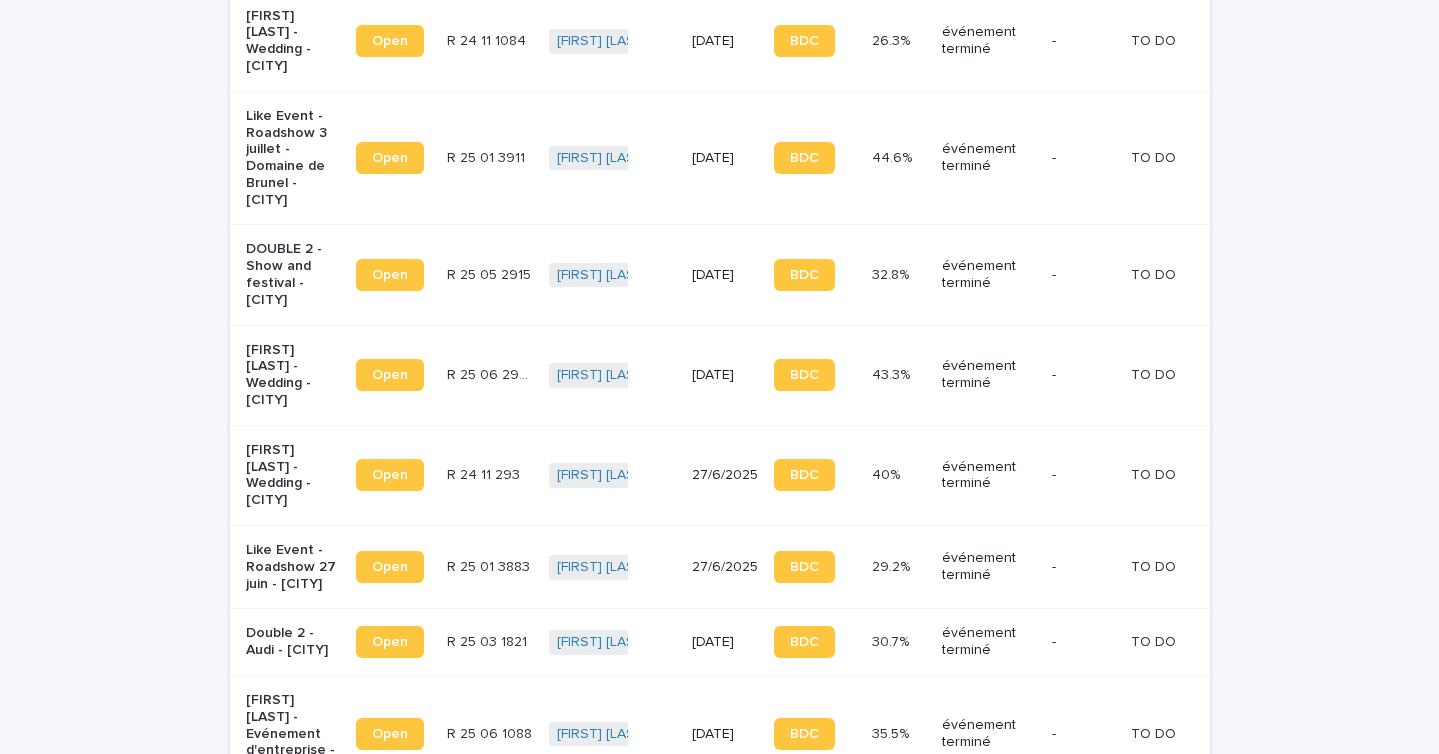 click on "[DATE]" at bounding box center [725, 375] 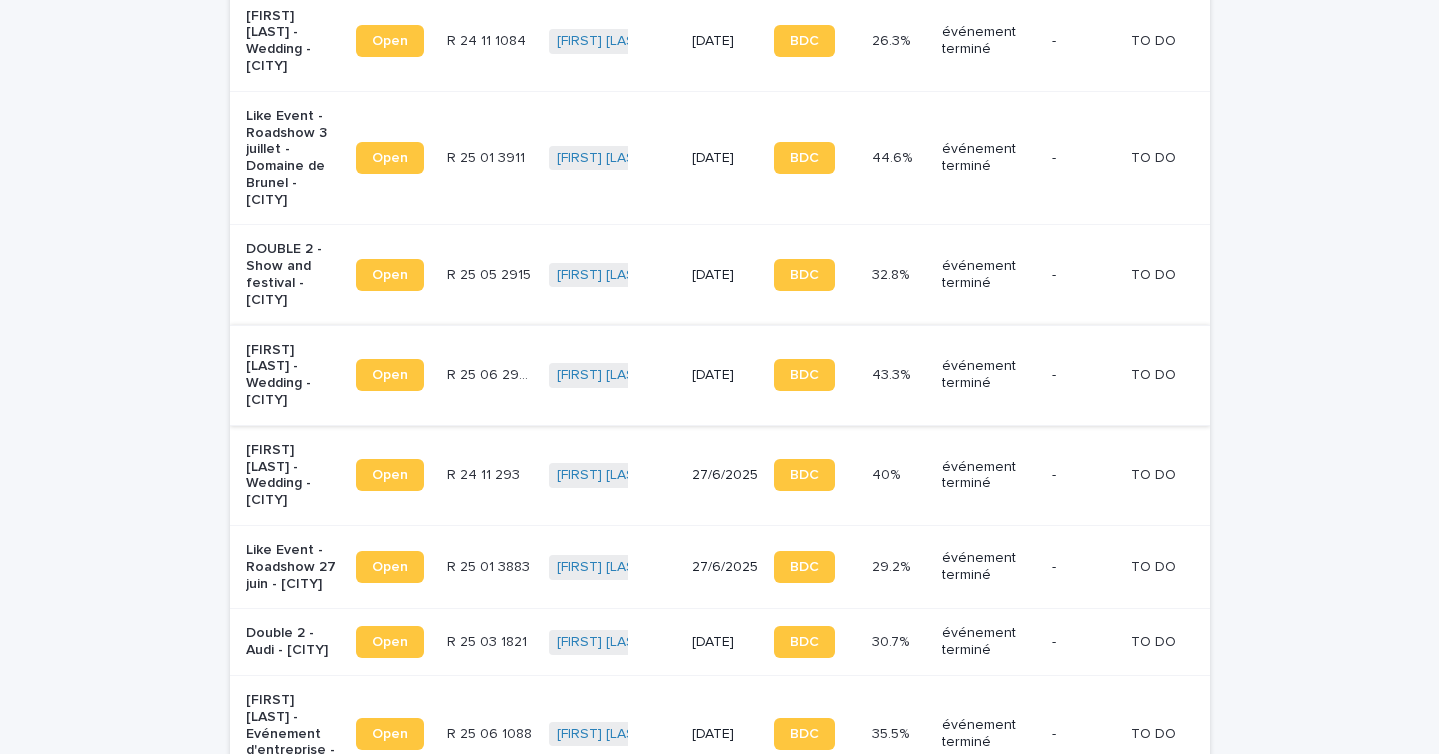 scroll, scrollTop: 0, scrollLeft: 0, axis: both 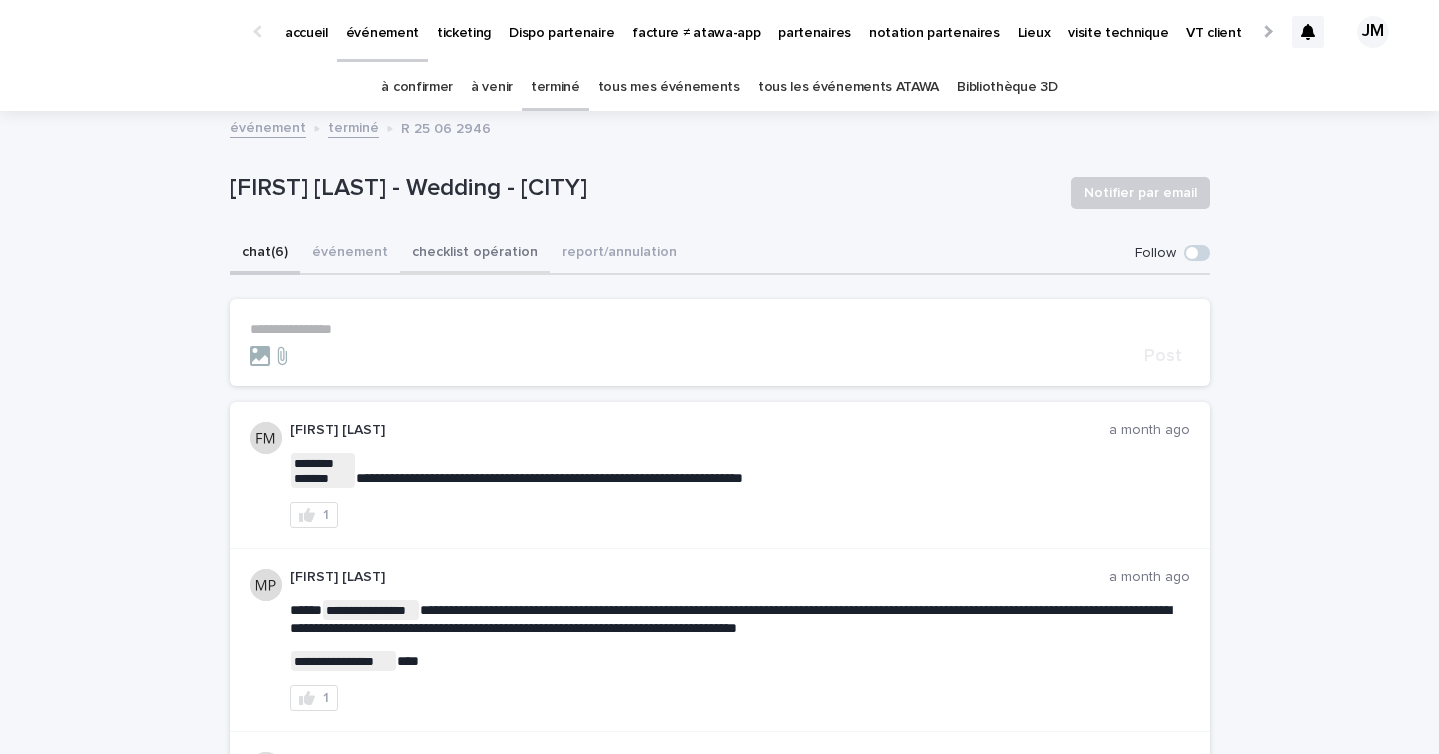 click on "checklist opération" at bounding box center (475, 254) 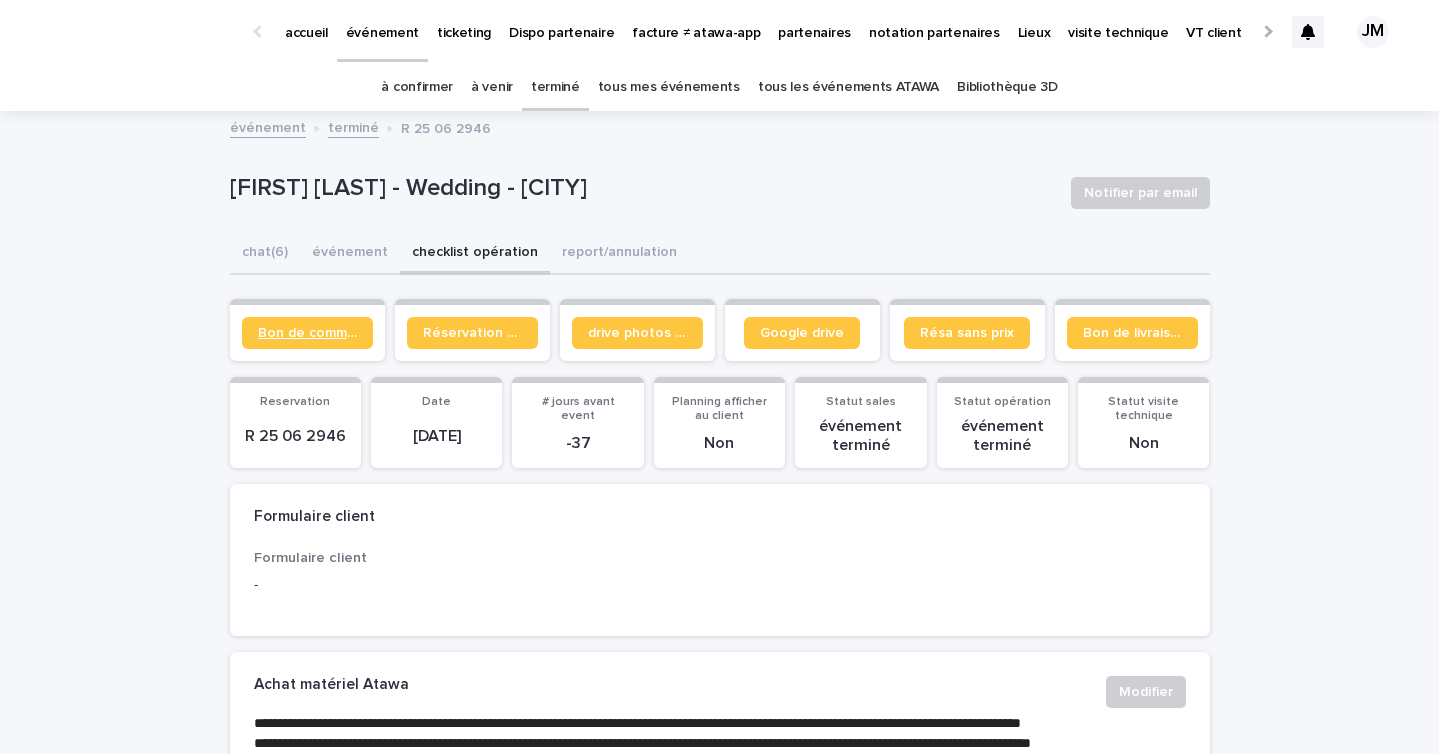 click on "Bon de commande" at bounding box center (307, 333) 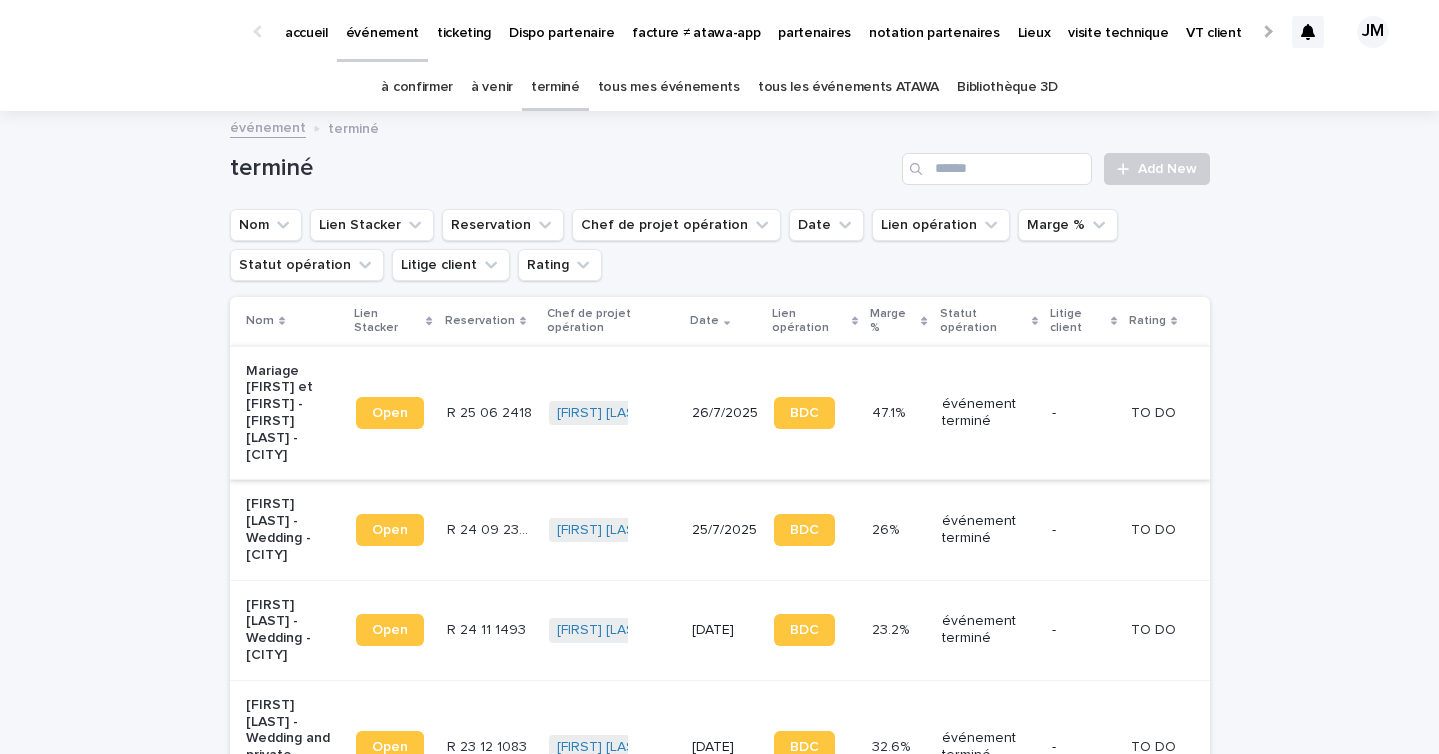 scroll, scrollTop: 1, scrollLeft: 0, axis: vertical 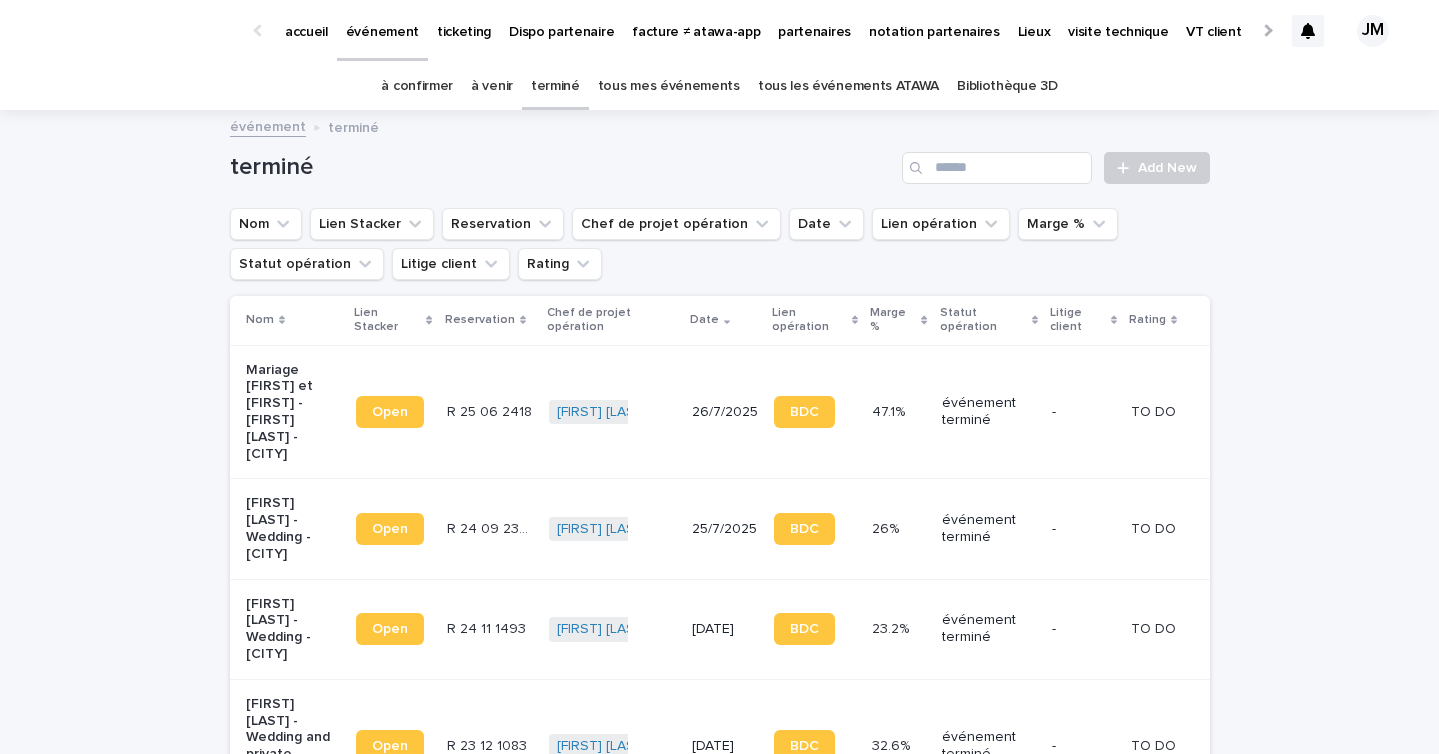 click on "à venir" at bounding box center [492, 86] 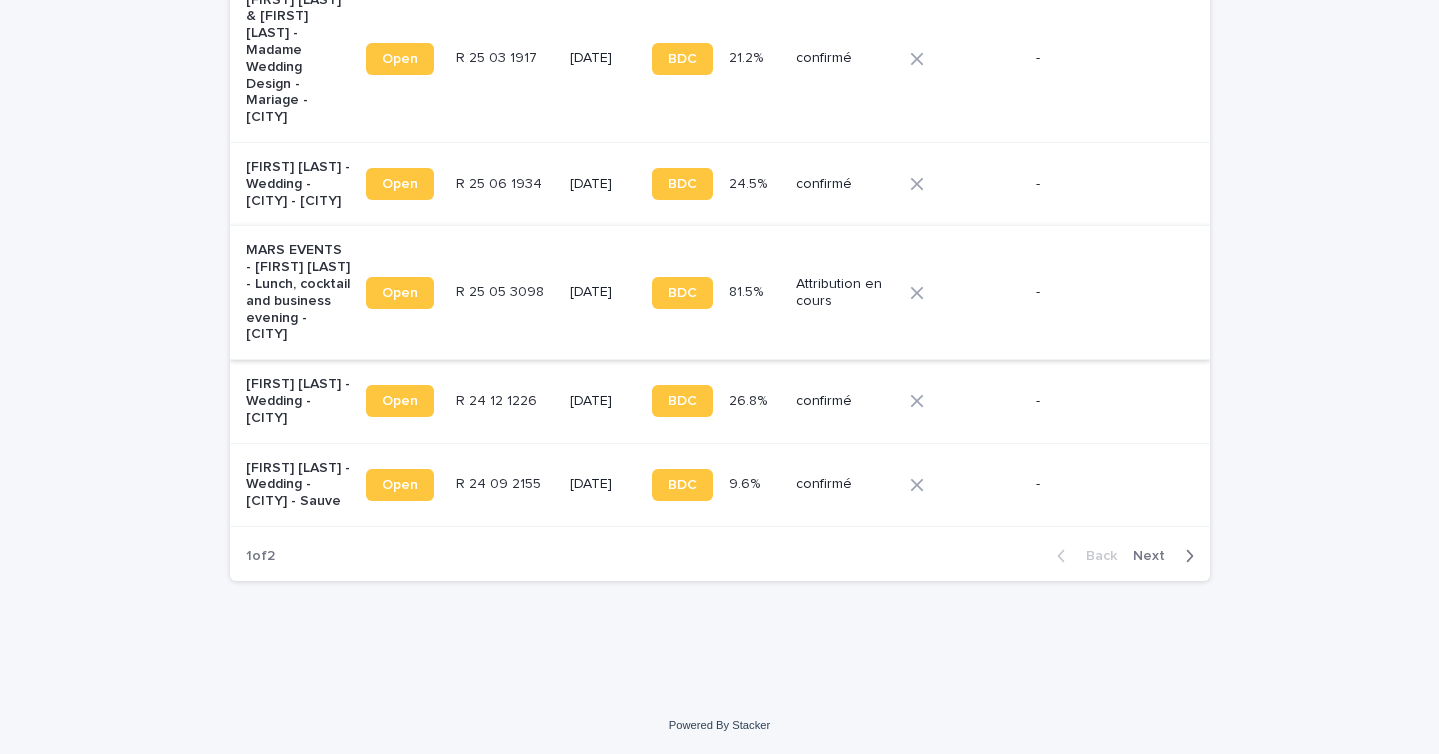 scroll, scrollTop: 3132, scrollLeft: 0, axis: vertical 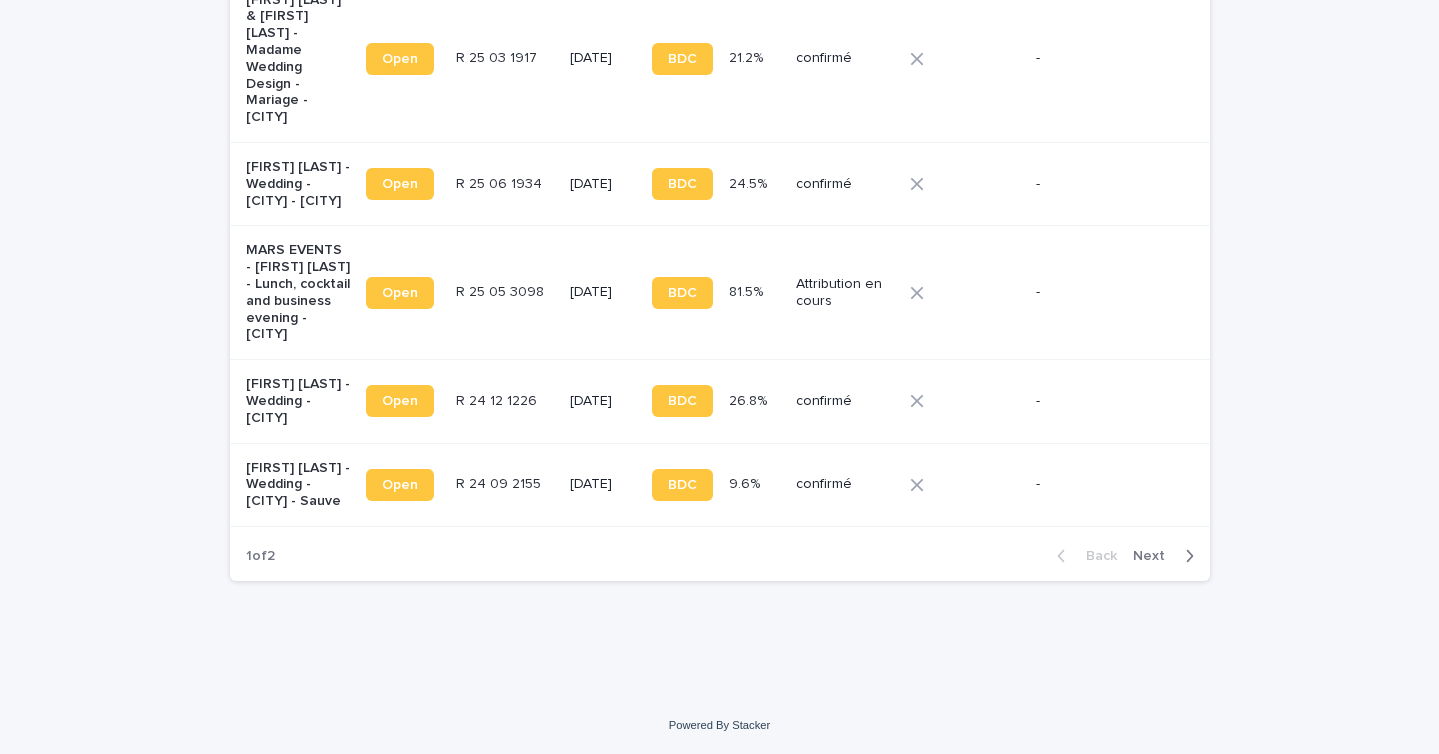 click on "Next" at bounding box center (1155, 556) 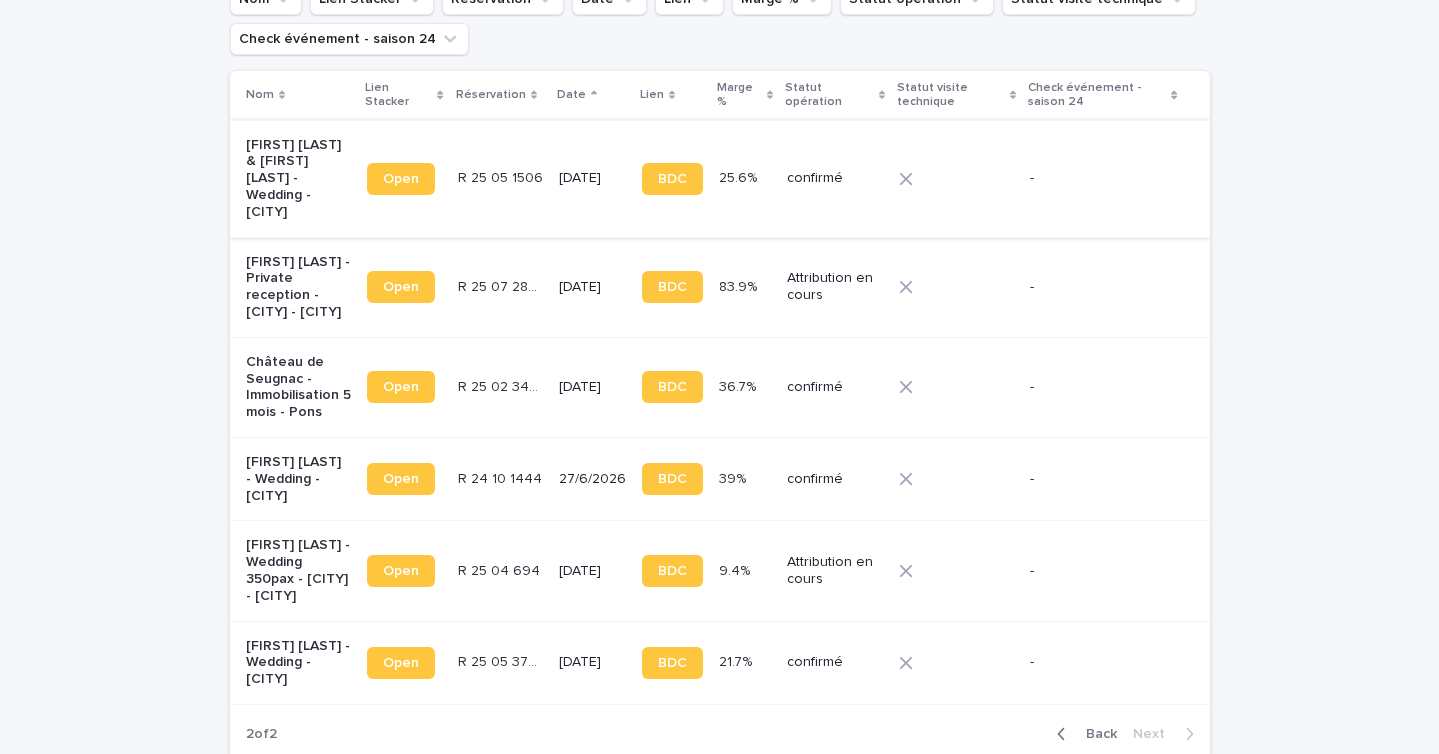 scroll, scrollTop: 0, scrollLeft: 0, axis: both 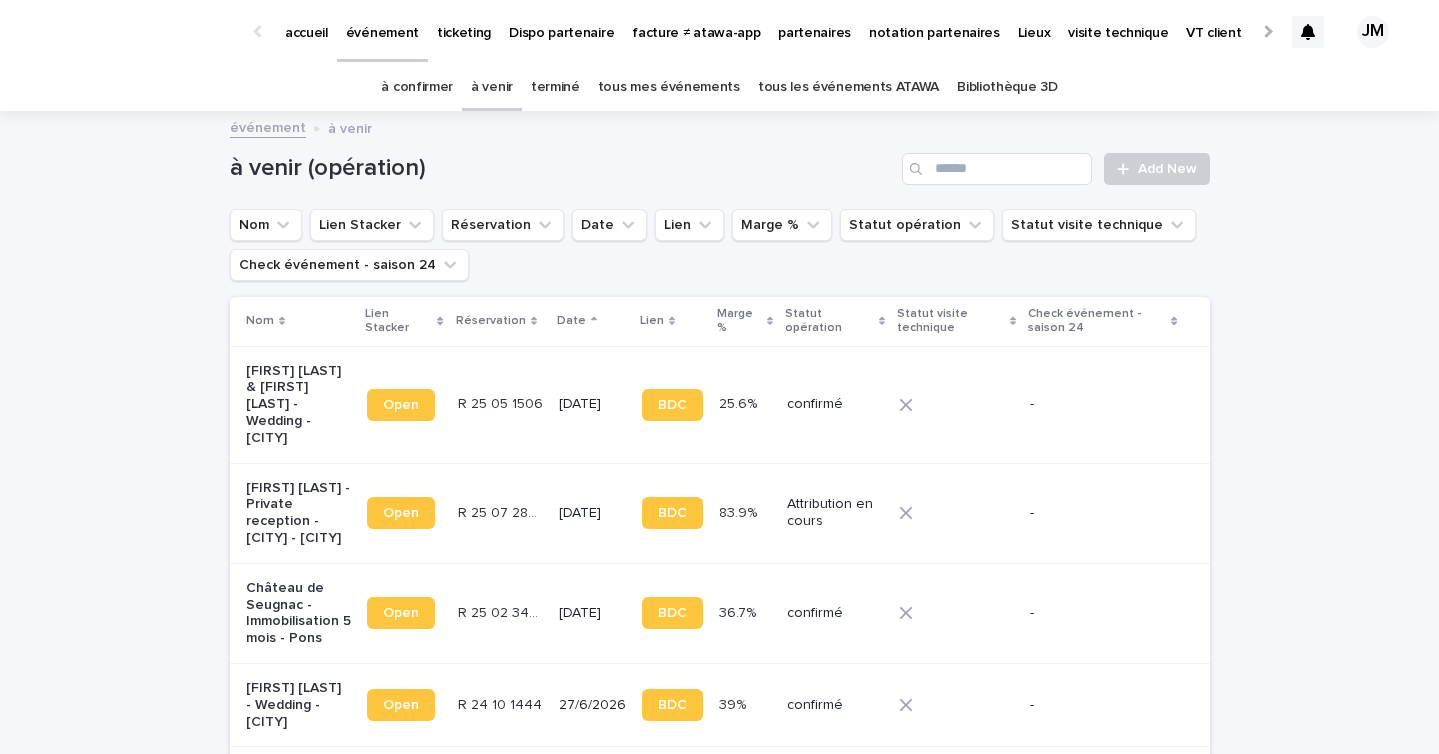 click on "à venir" at bounding box center (492, 87) 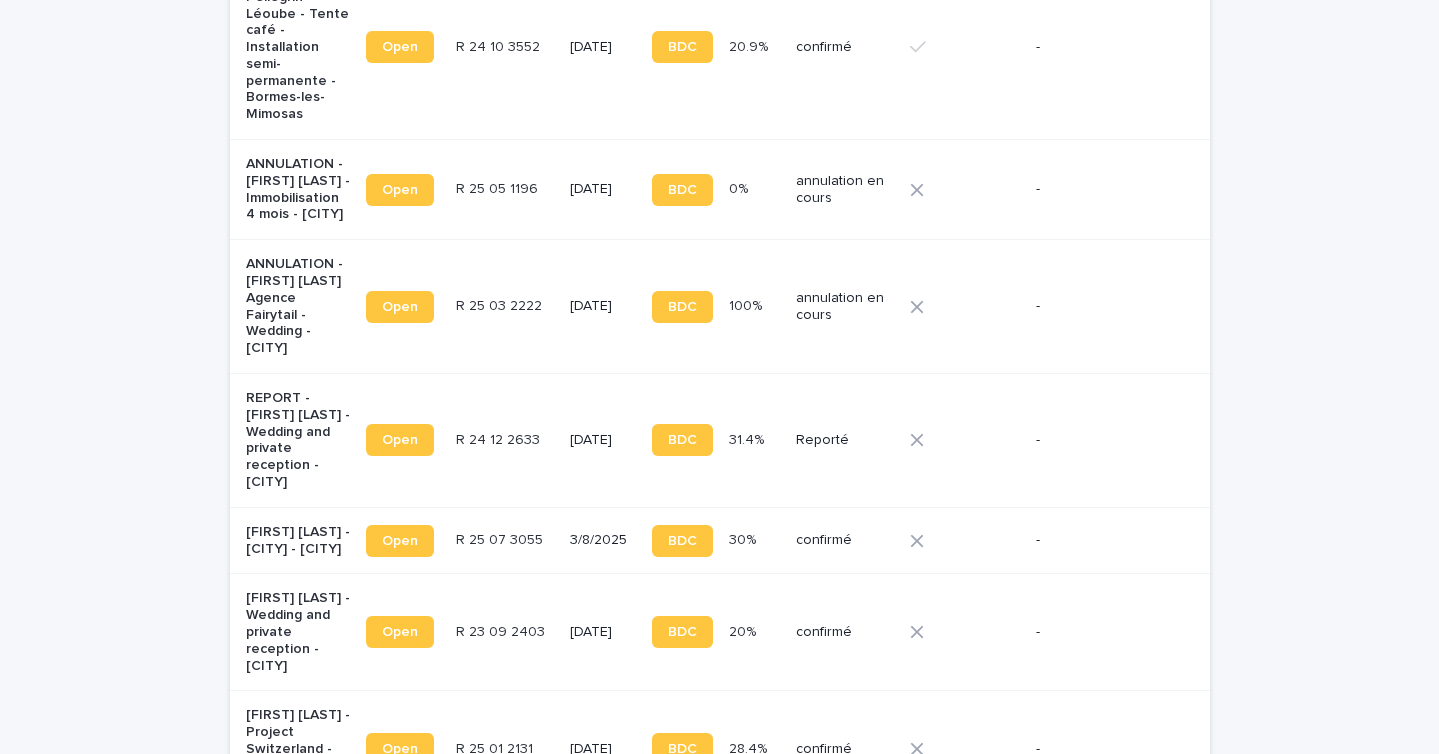 scroll, scrollTop: 1066, scrollLeft: 0, axis: vertical 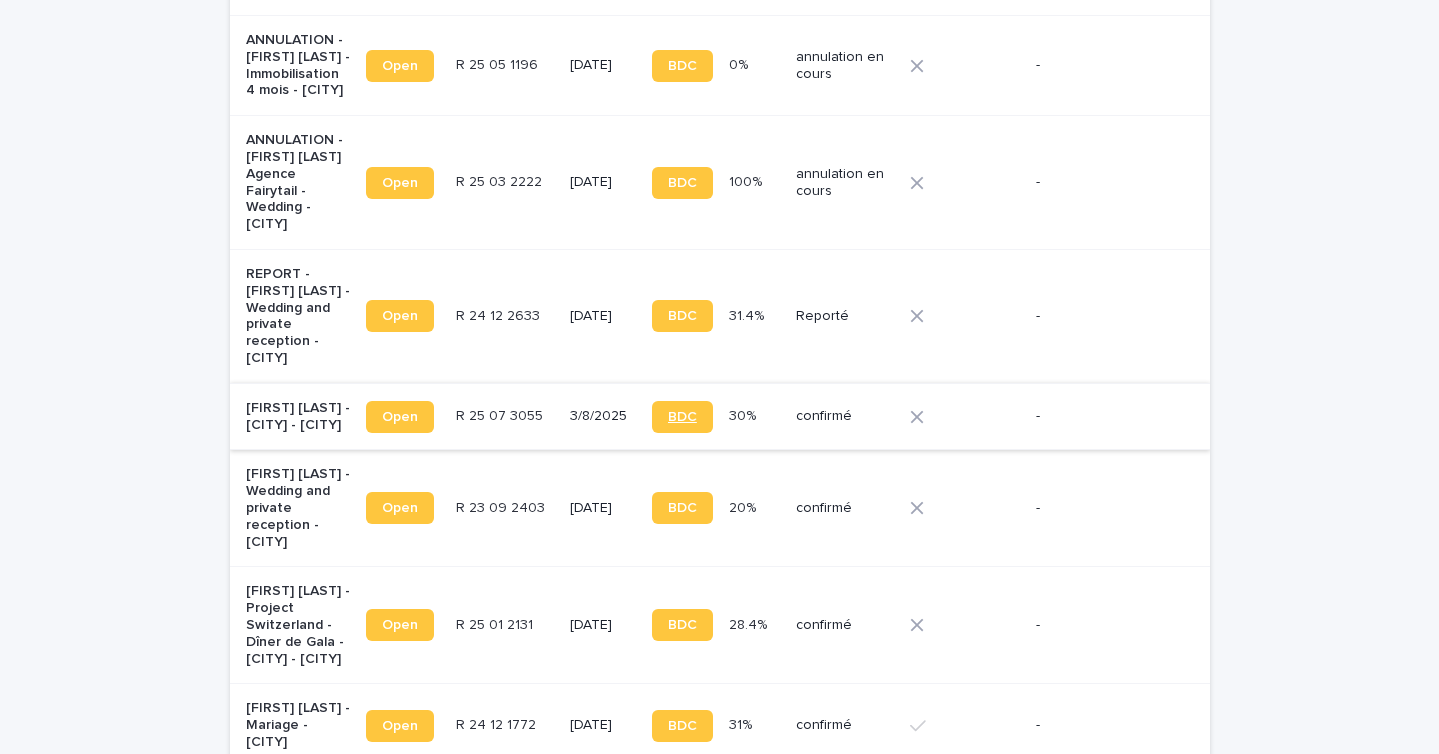 click on "BDC" at bounding box center (682, 417) 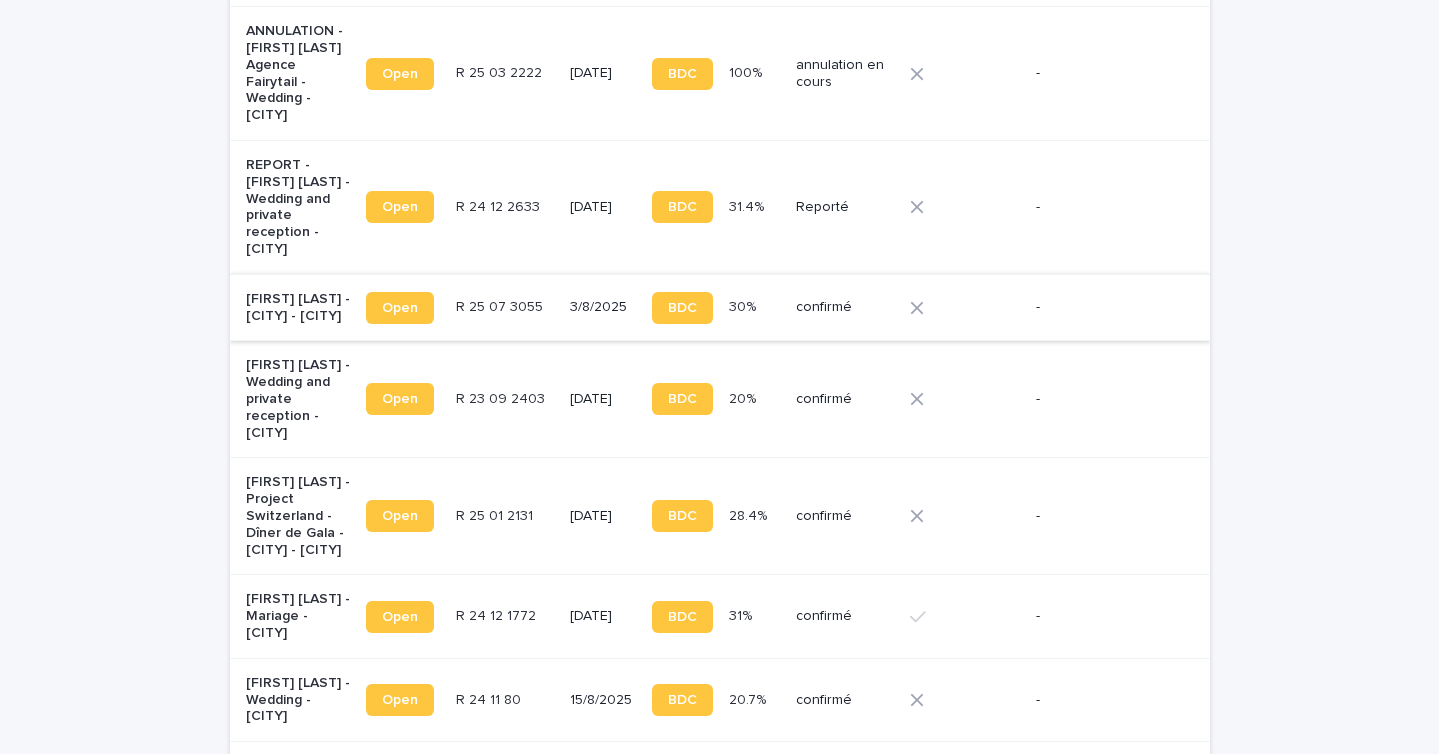 scroll, scrollTop: 1190, scrollLeft: 0, axis: vertical 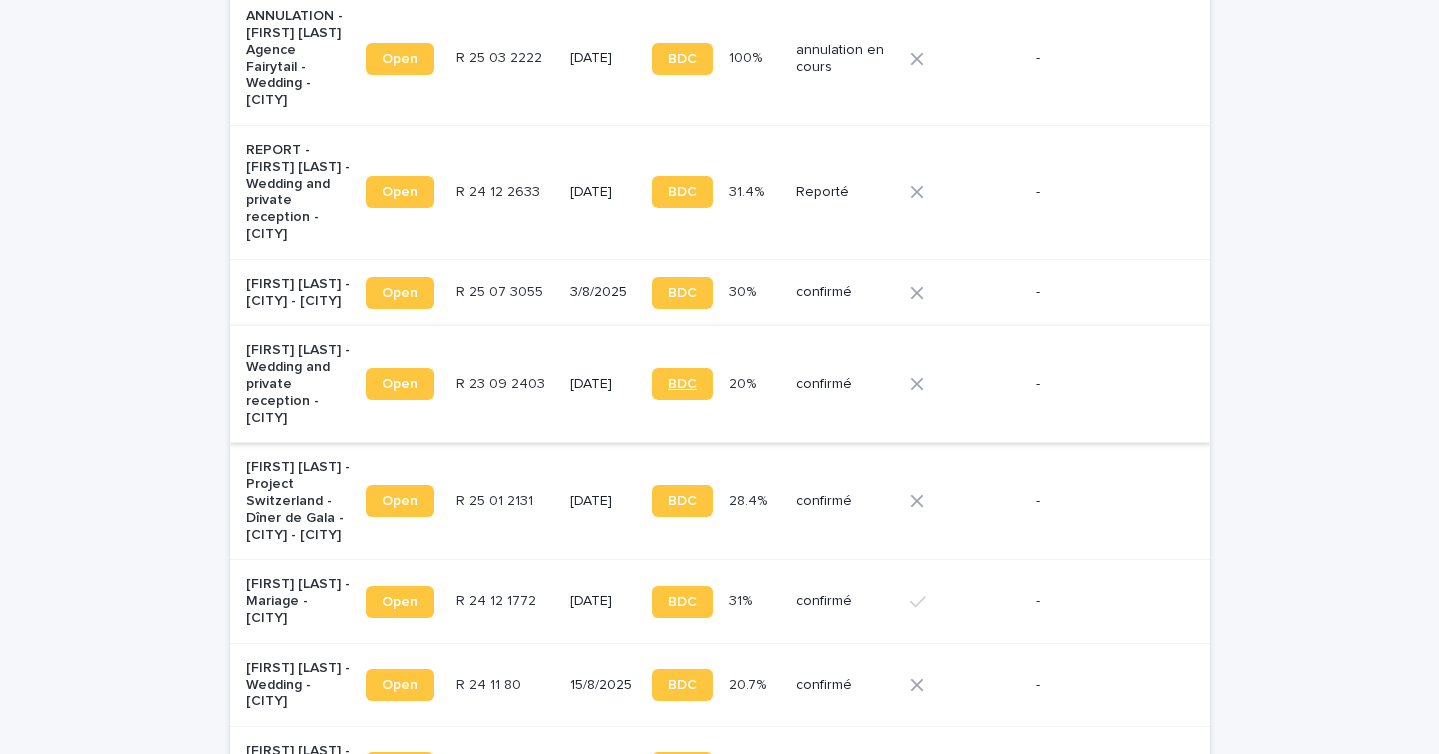 click on "BDC" at bounding box center (682, 384) 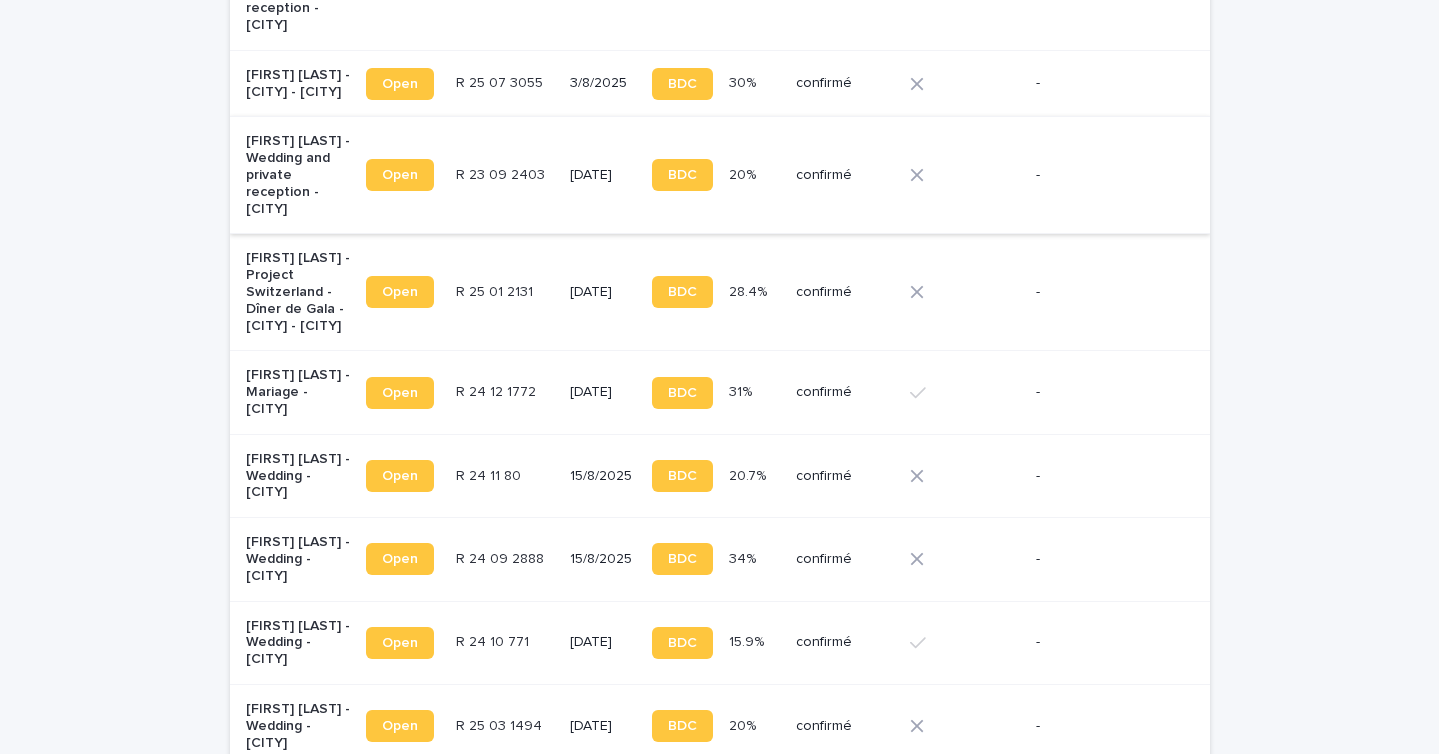 scroll, scrollTop: 1401, scrollLeft: 0, axis: vertical 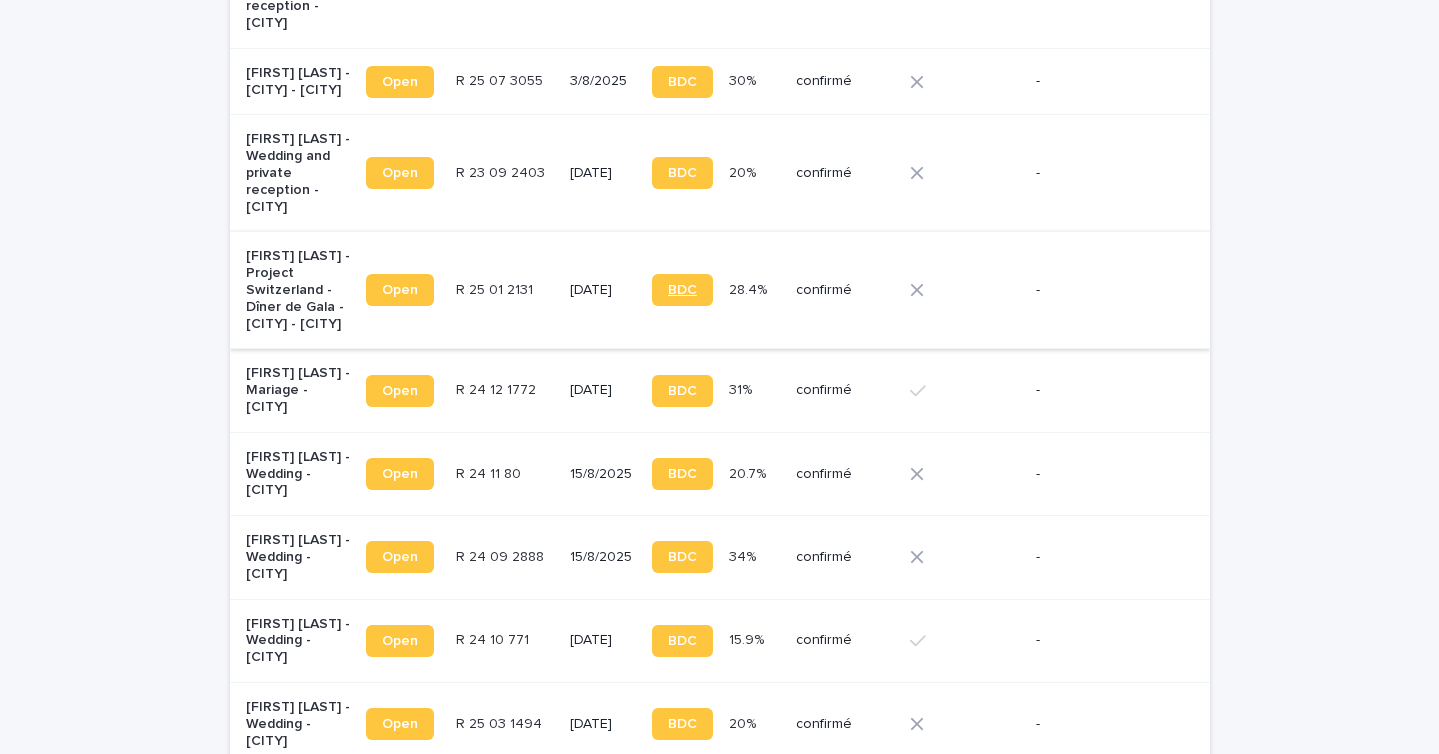 click on "BDC" at bounding box center [682, 290] 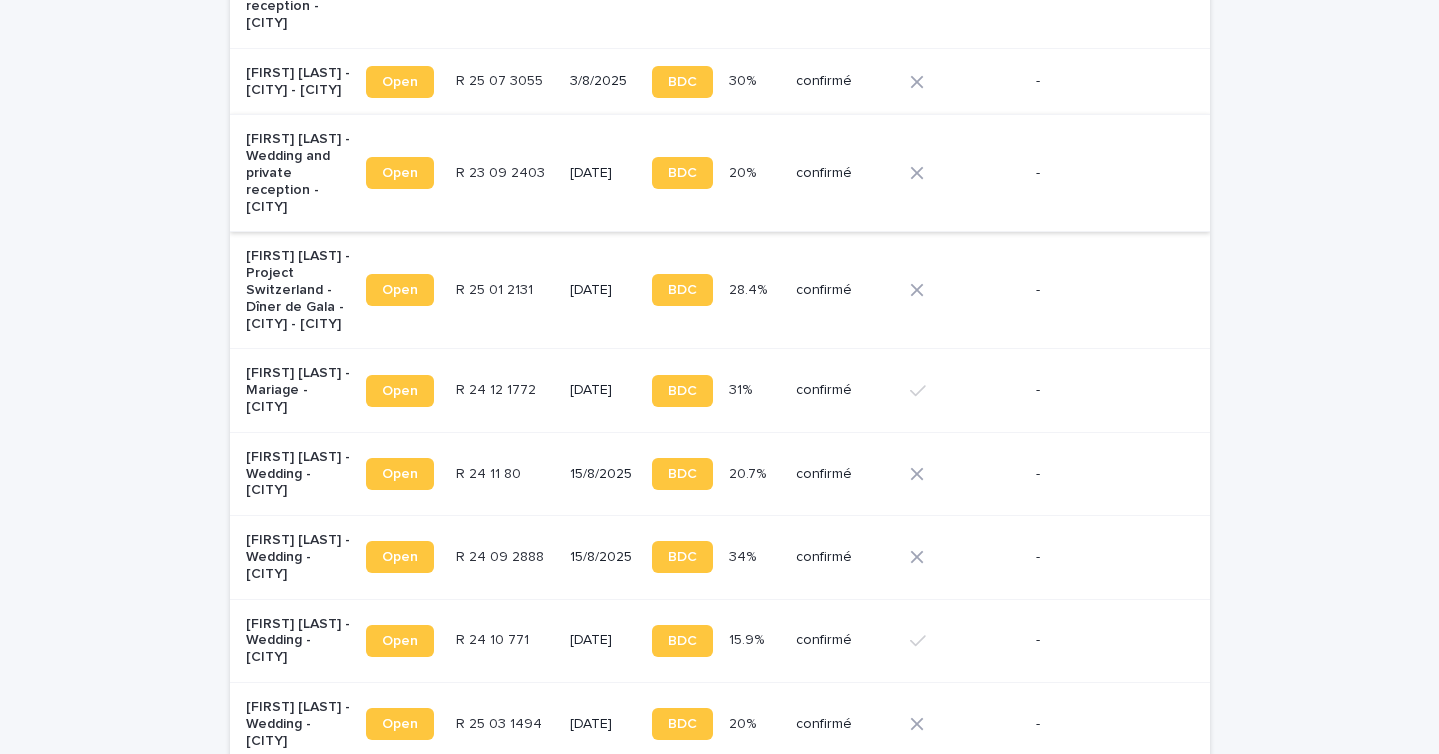 scroll, scrollTop: 1456, scrollLeft: 0, axis: vertical 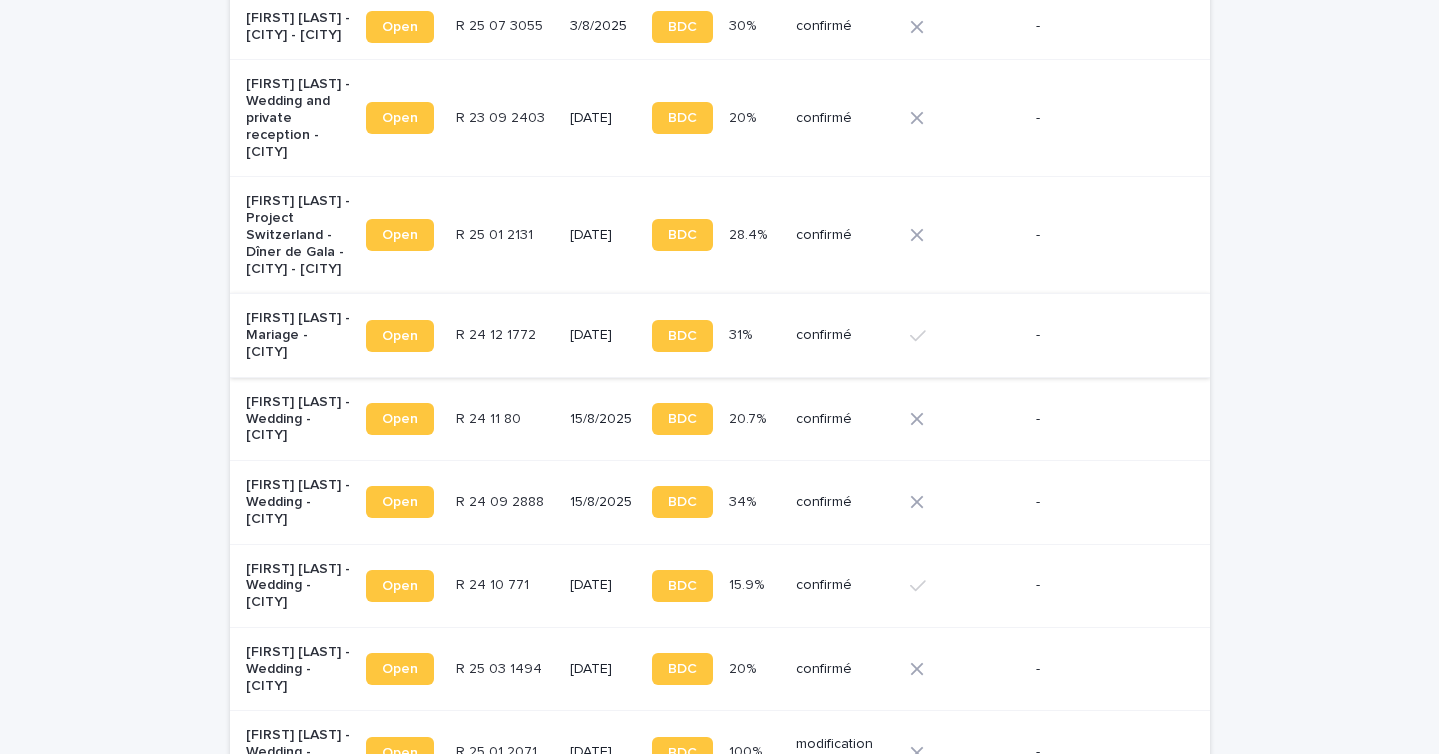 click on "Open" at bounding box center [400, 336] 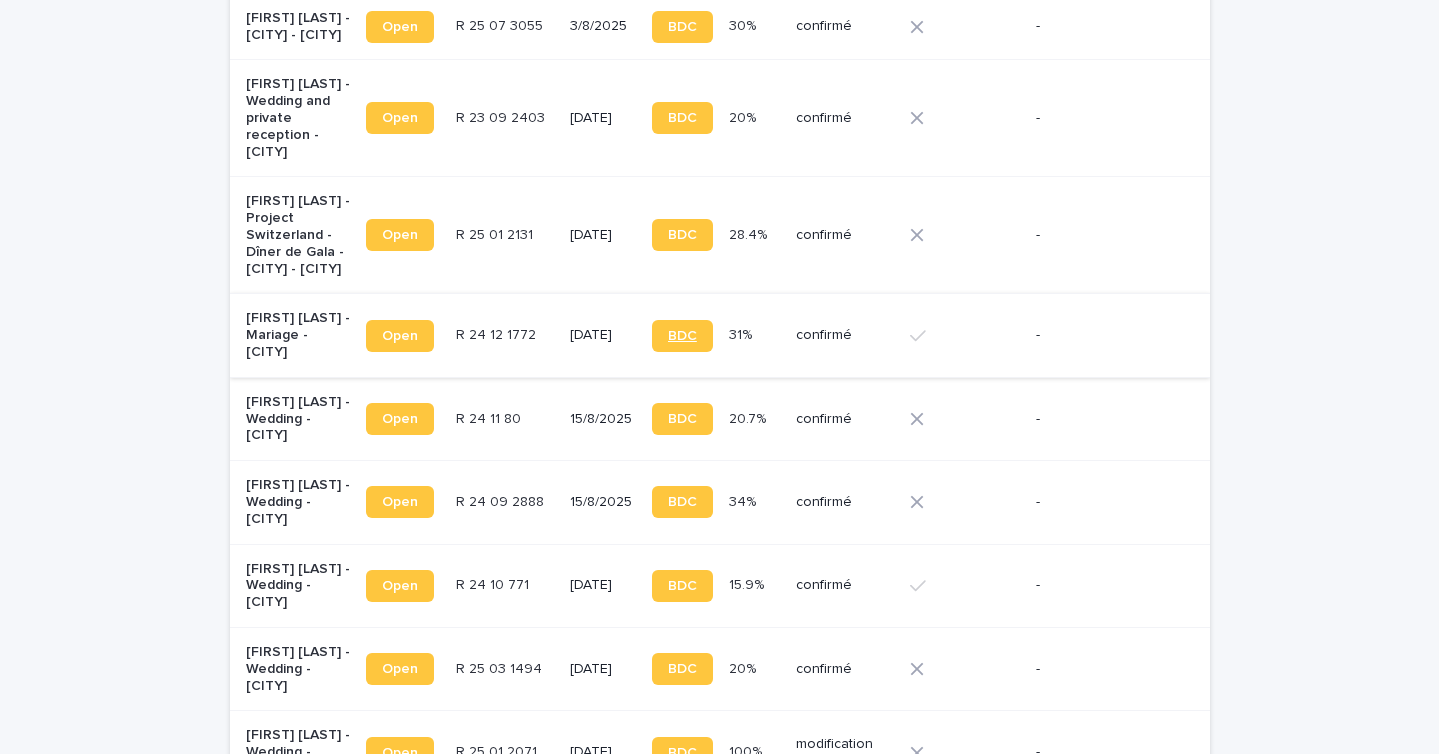 click on "BDC" at bounding box center (682, 336) 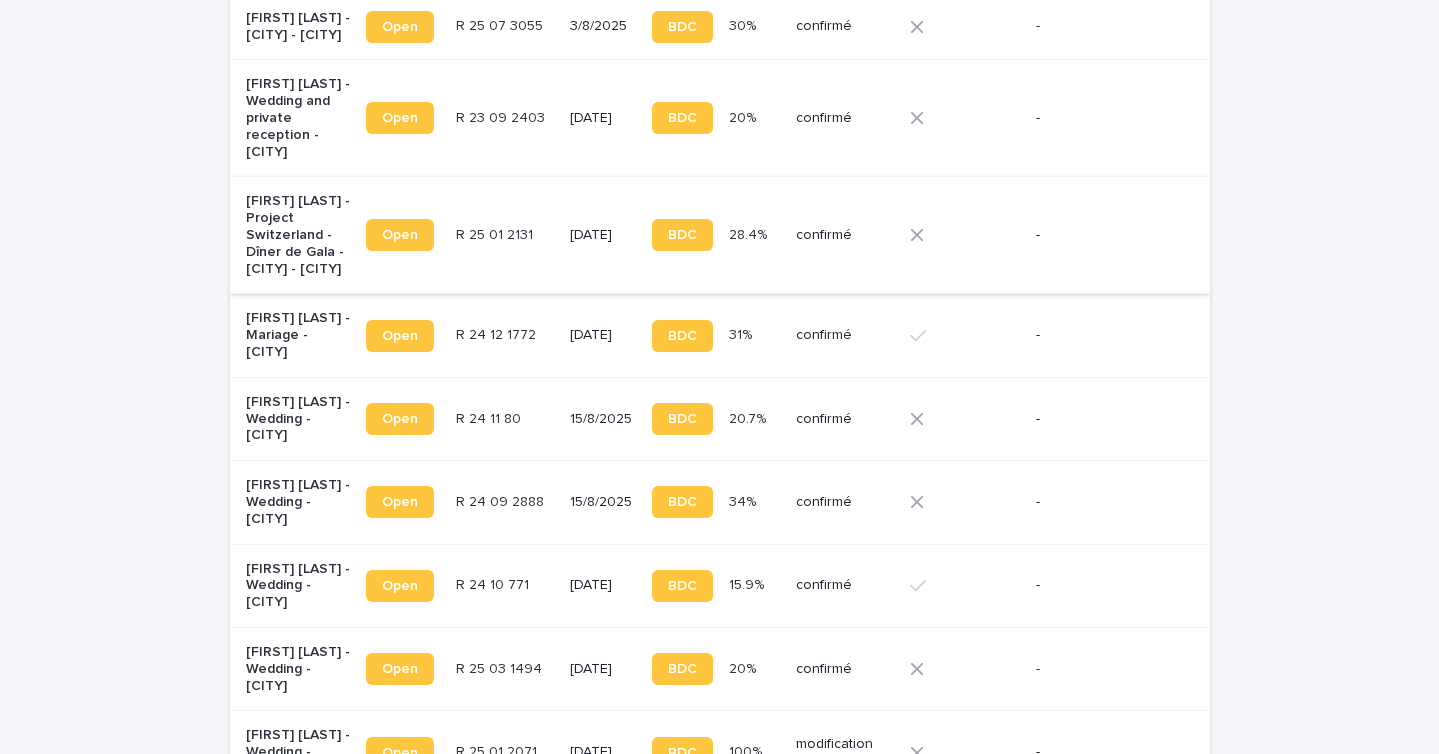 scroll, scrollTop: 1545, scrollLeft: 0, axis: vertical 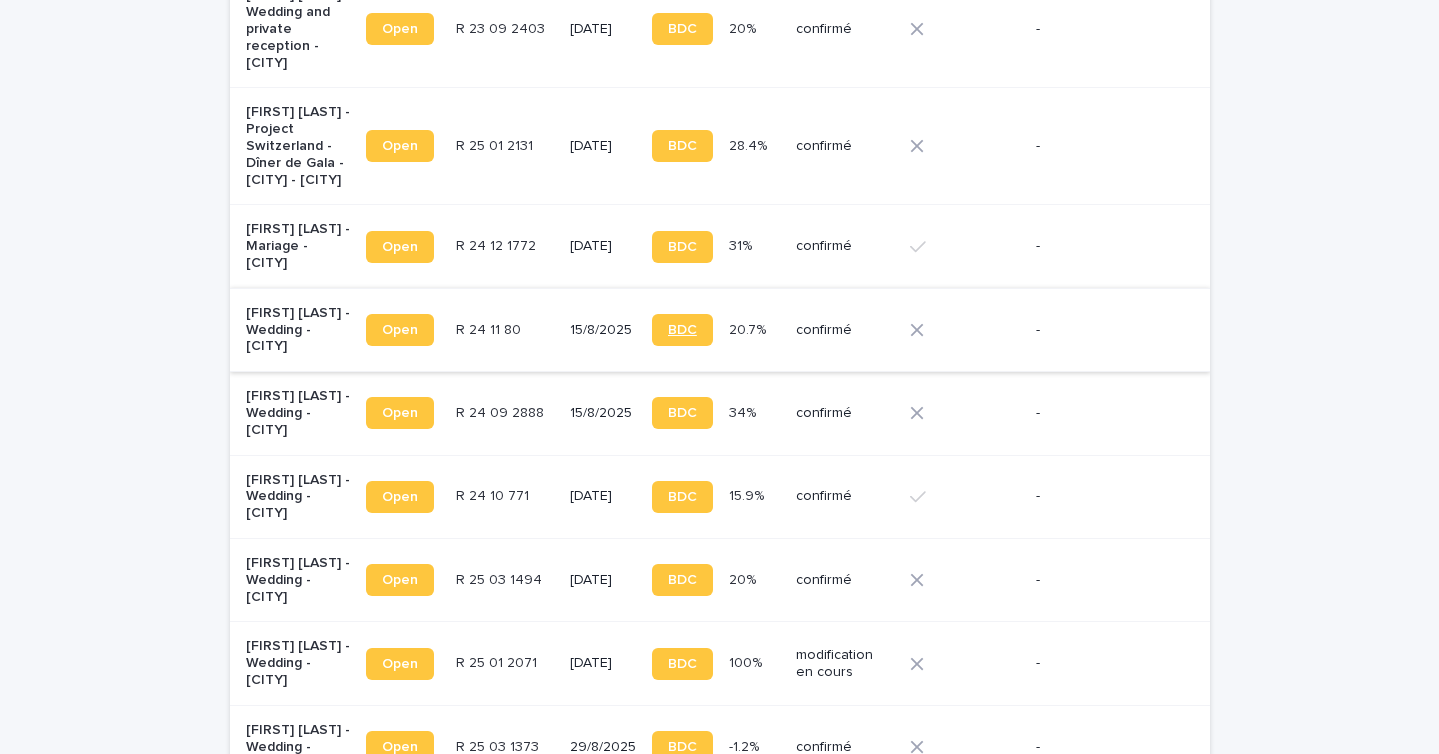 click on "BDC" at bounding box center [682, 330] 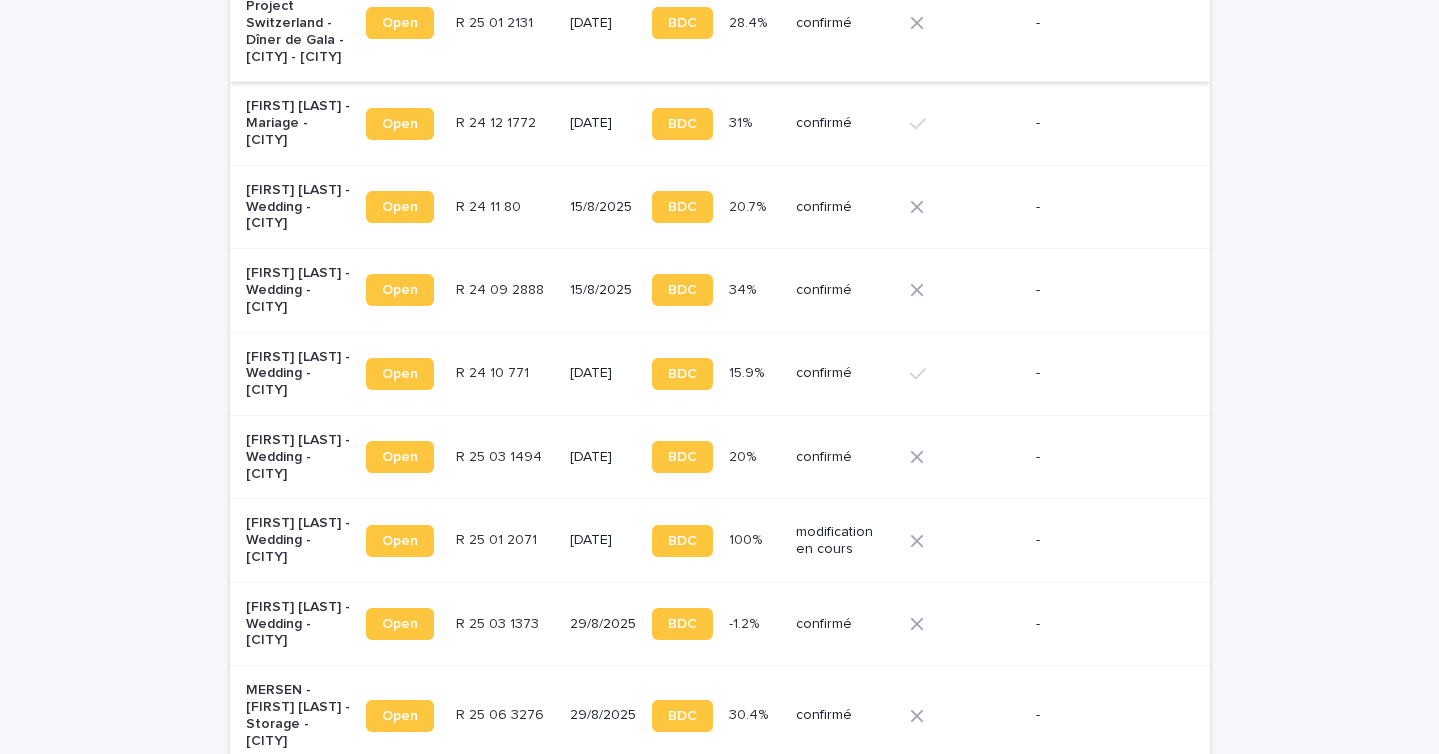 scroll, scrollTop: 1667, scrollLeft: 0, axis: vertical 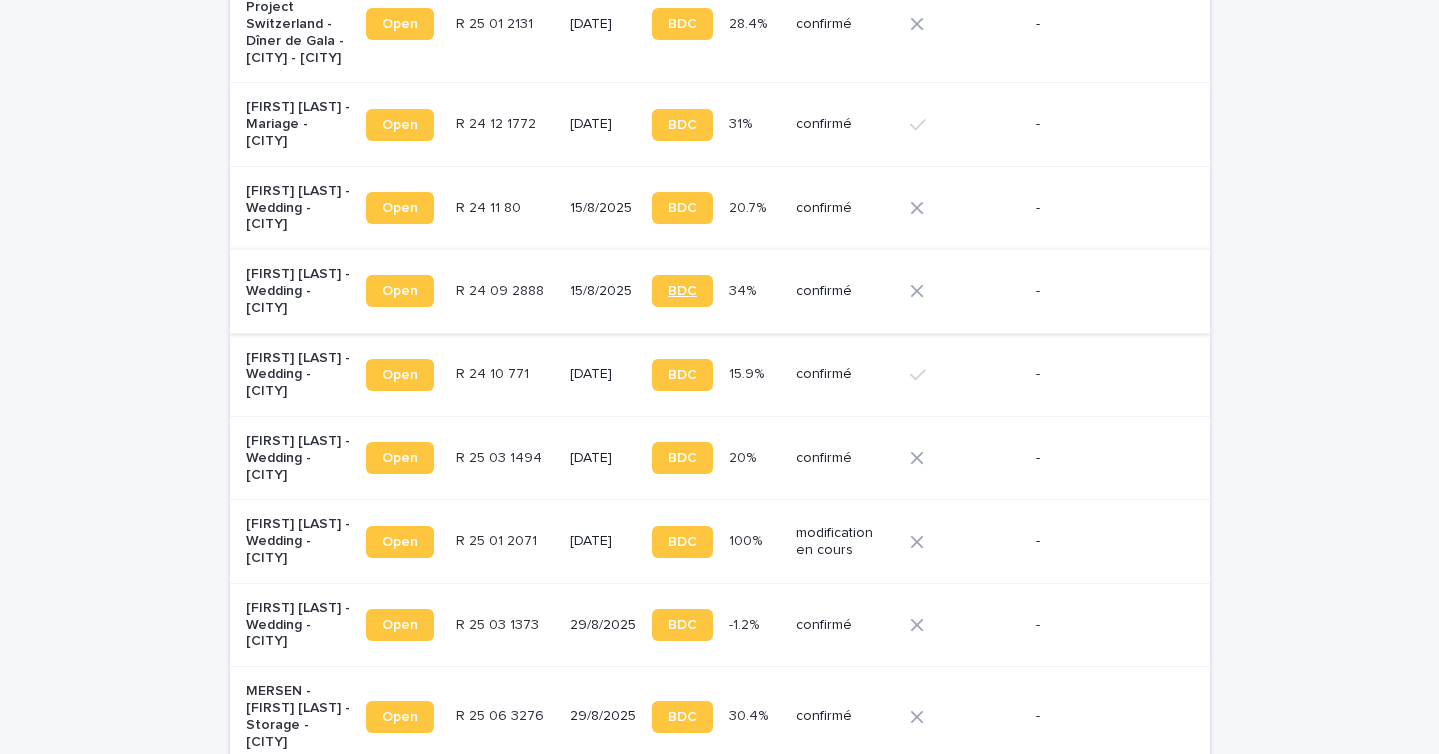 click on "BDC" at bounding box center (682, 291) 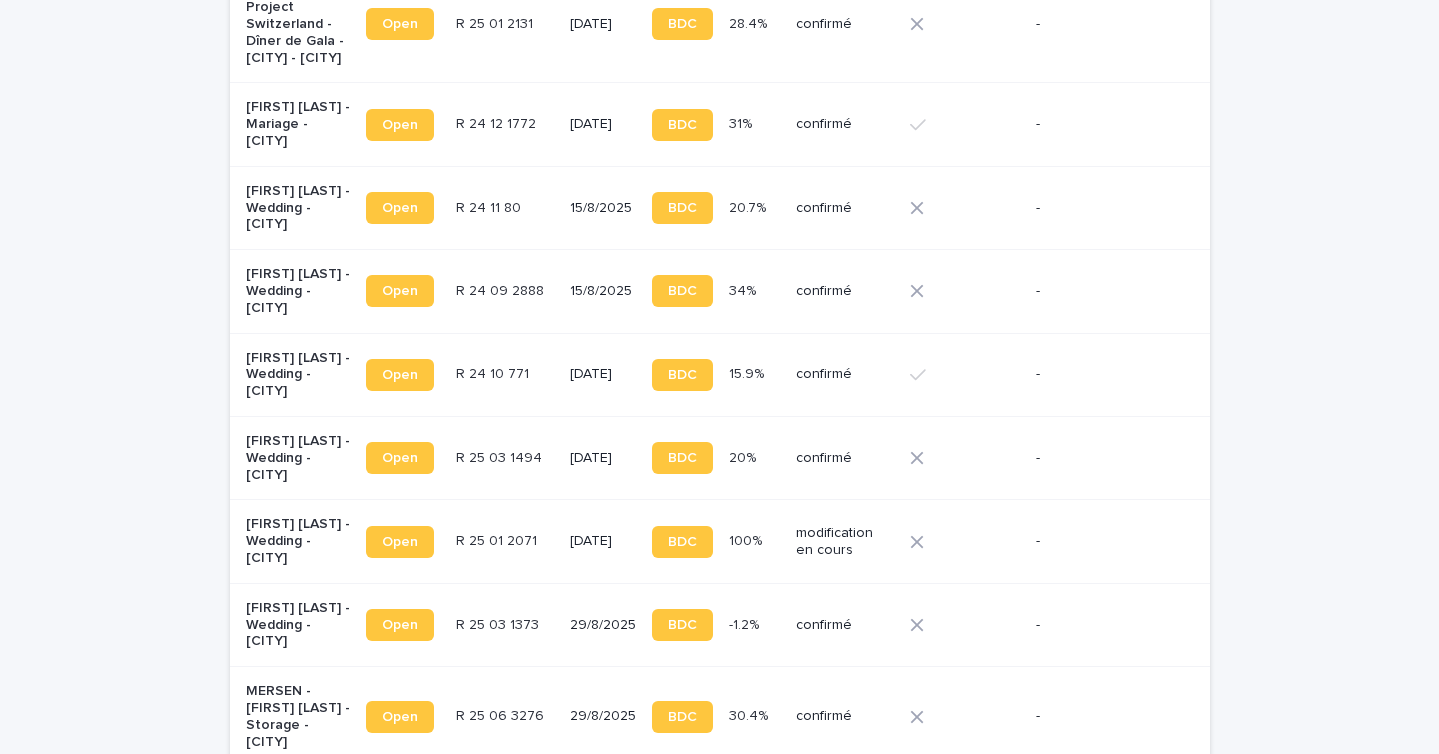 click on "R 24 11 80 R 24 11 80" at bounding box center [505, 208] 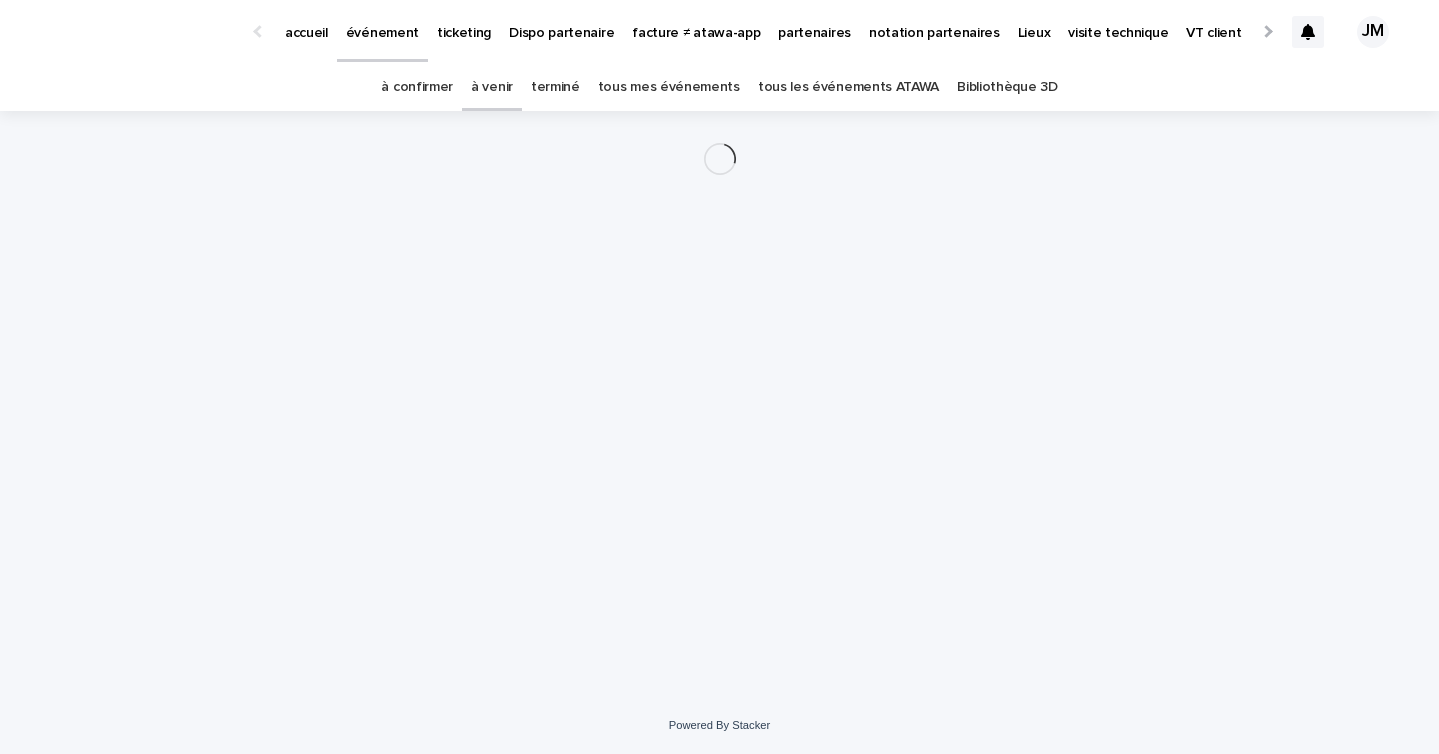 scroll, scrollTop: 0, scrollLeft: 0, axis: both 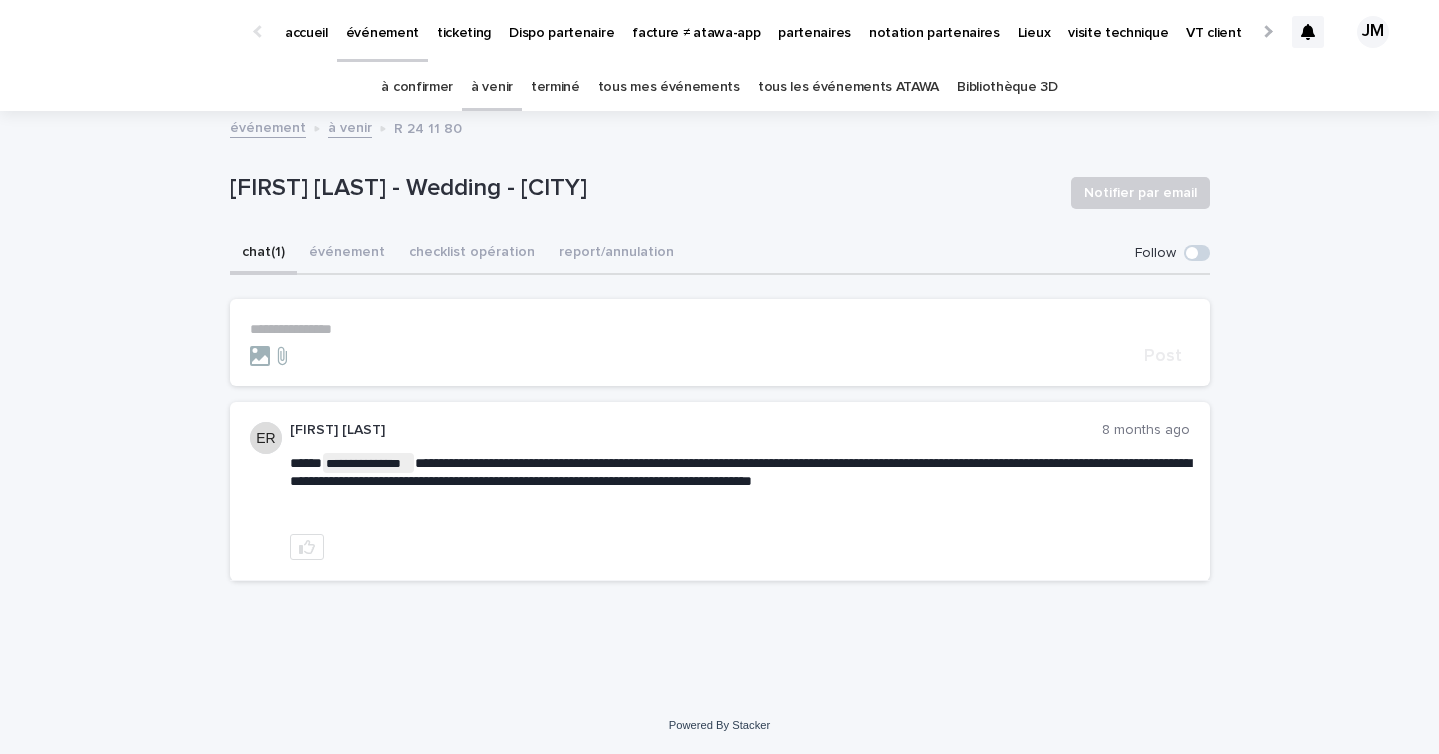 click on "**********" at bounding box center (720, 329) 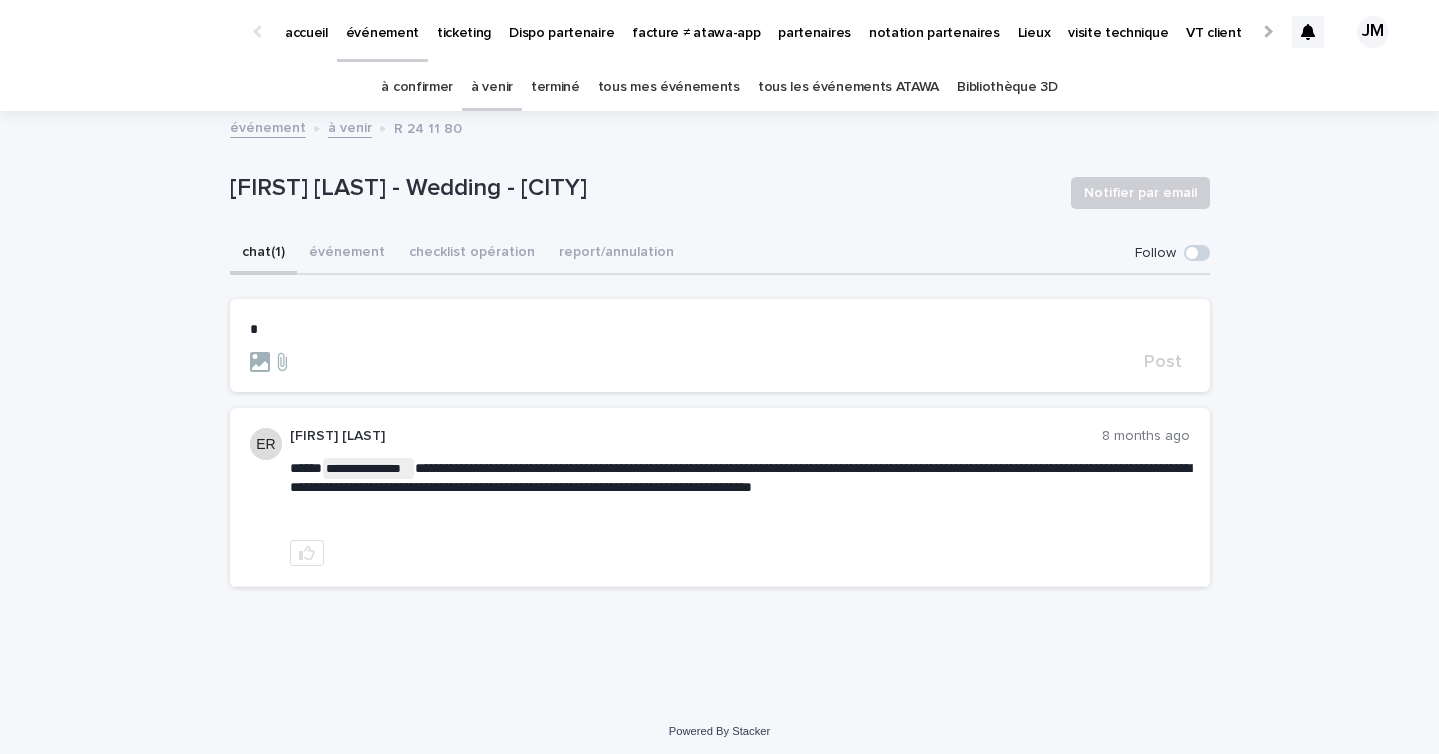 type 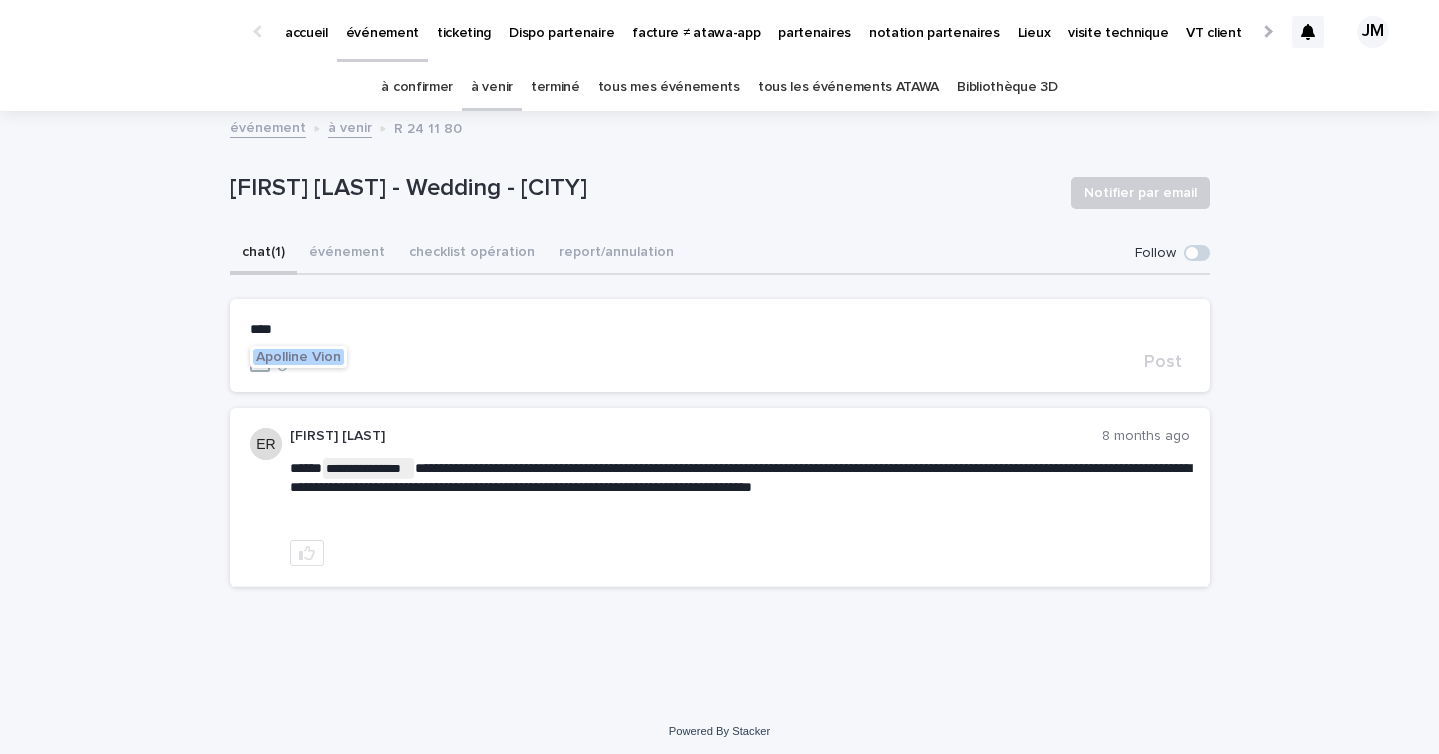 click on "Apolline Vion" at bounding box center (298, 357) 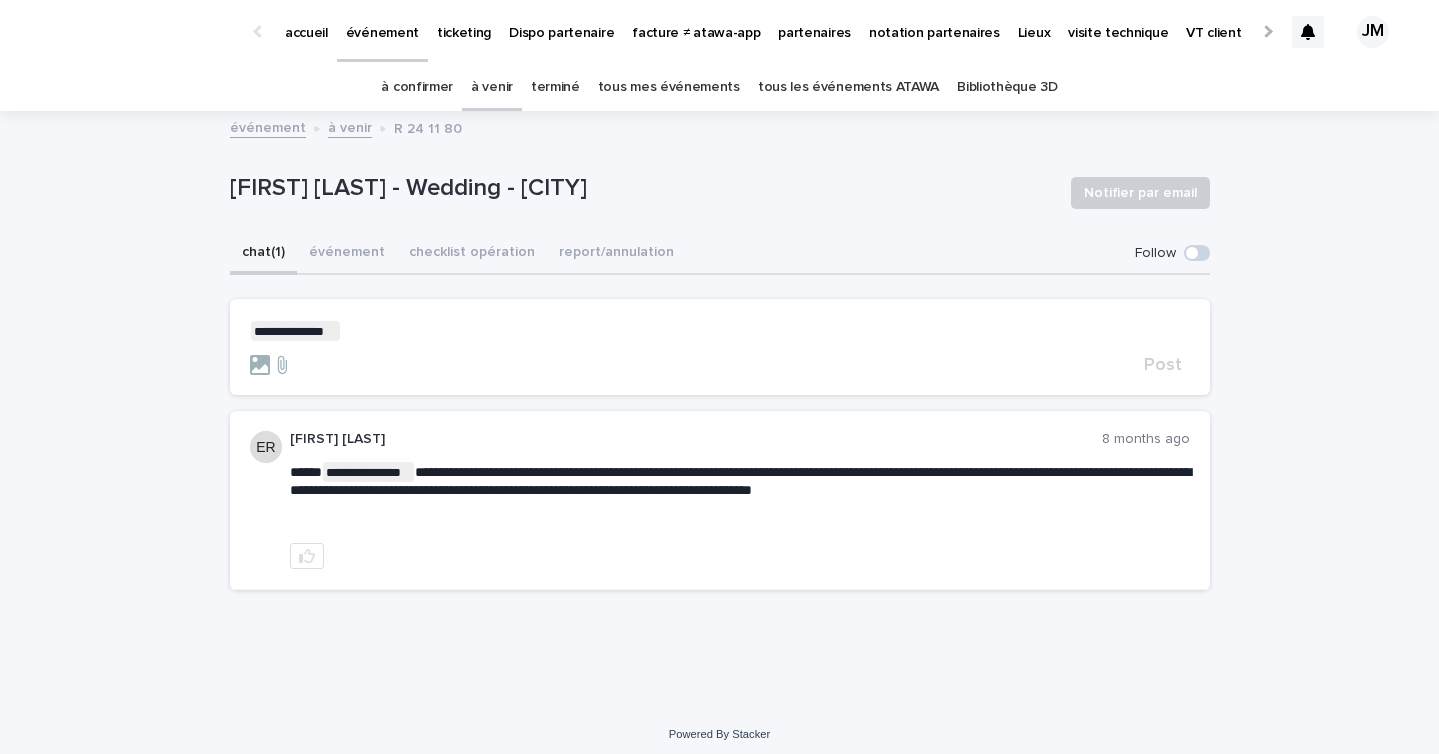 click on "**********" at bounding box center [720, 331] 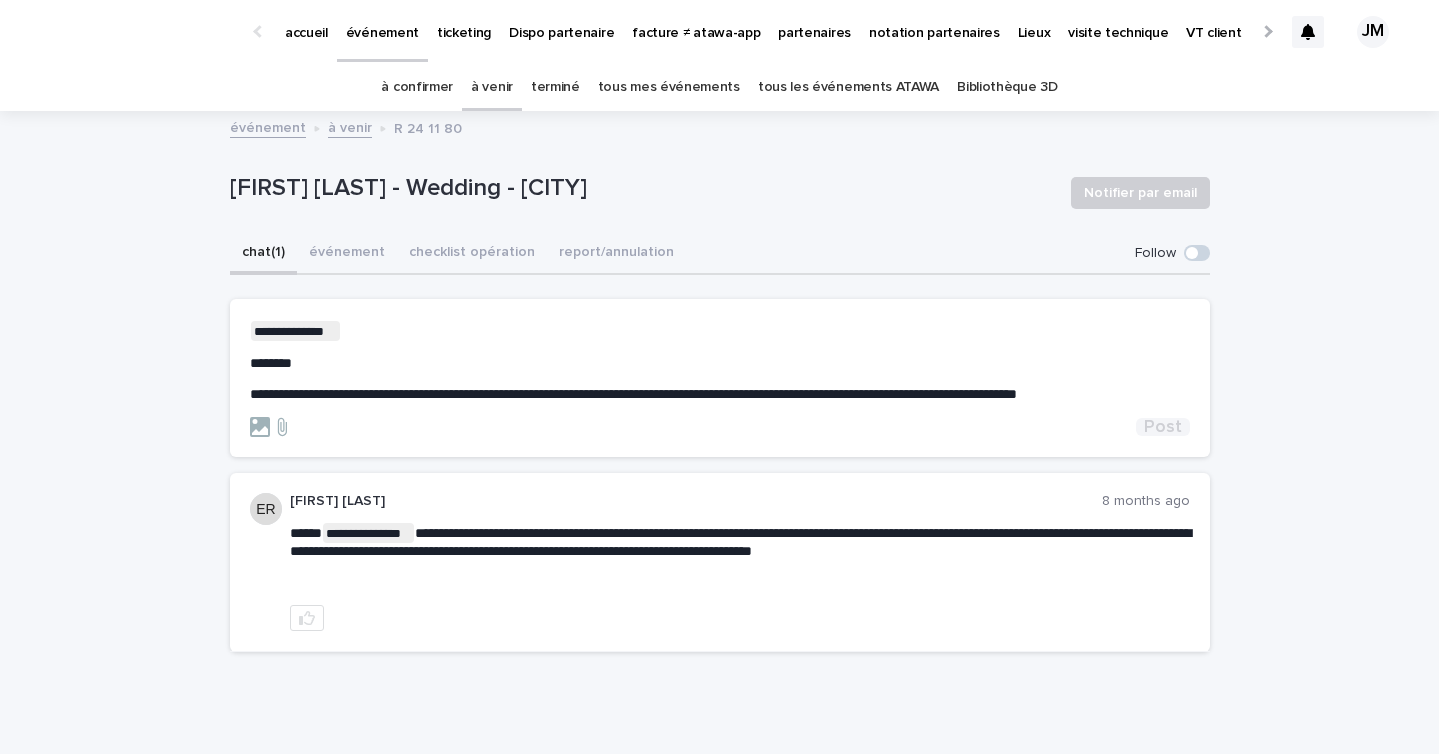 click on "Post" at bounding box center (1163, 427) 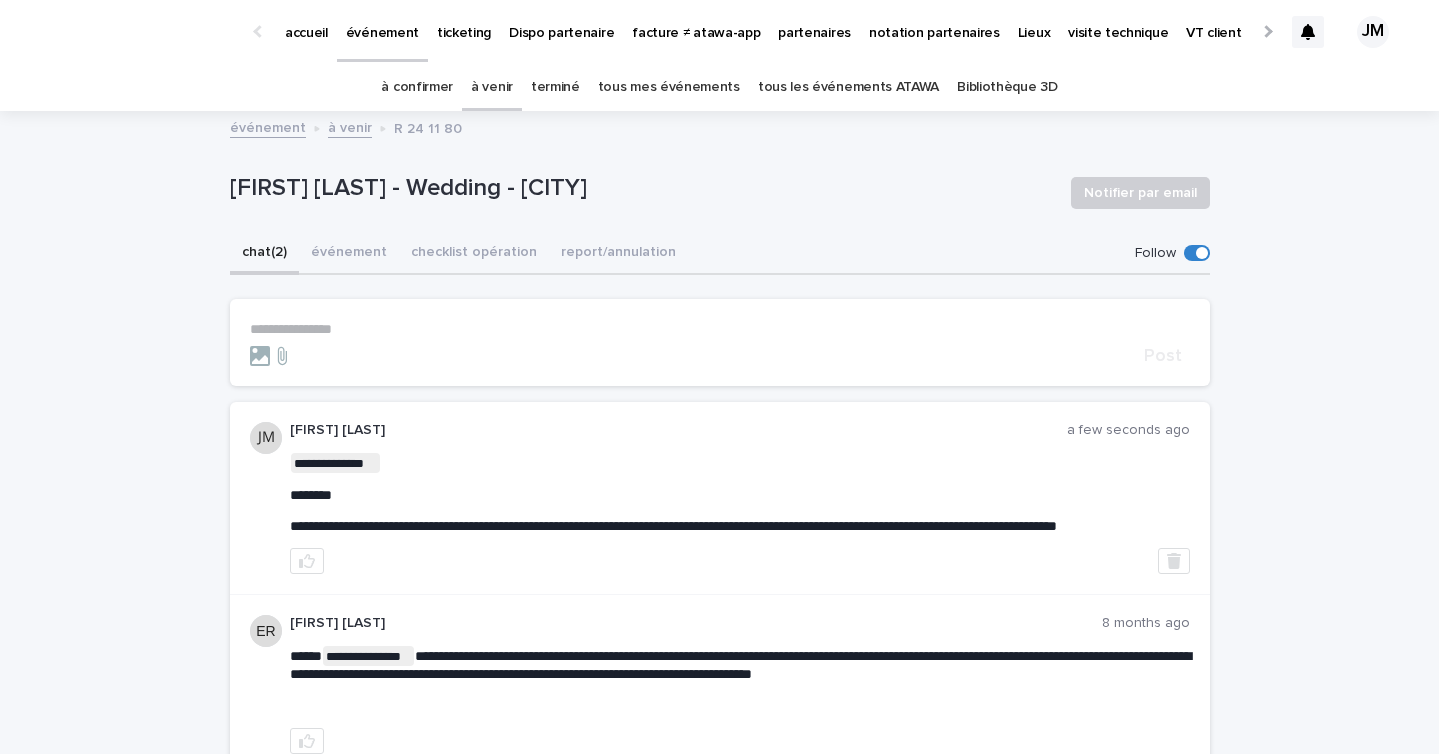 click on "à venir" at bounding box center [492, 87] 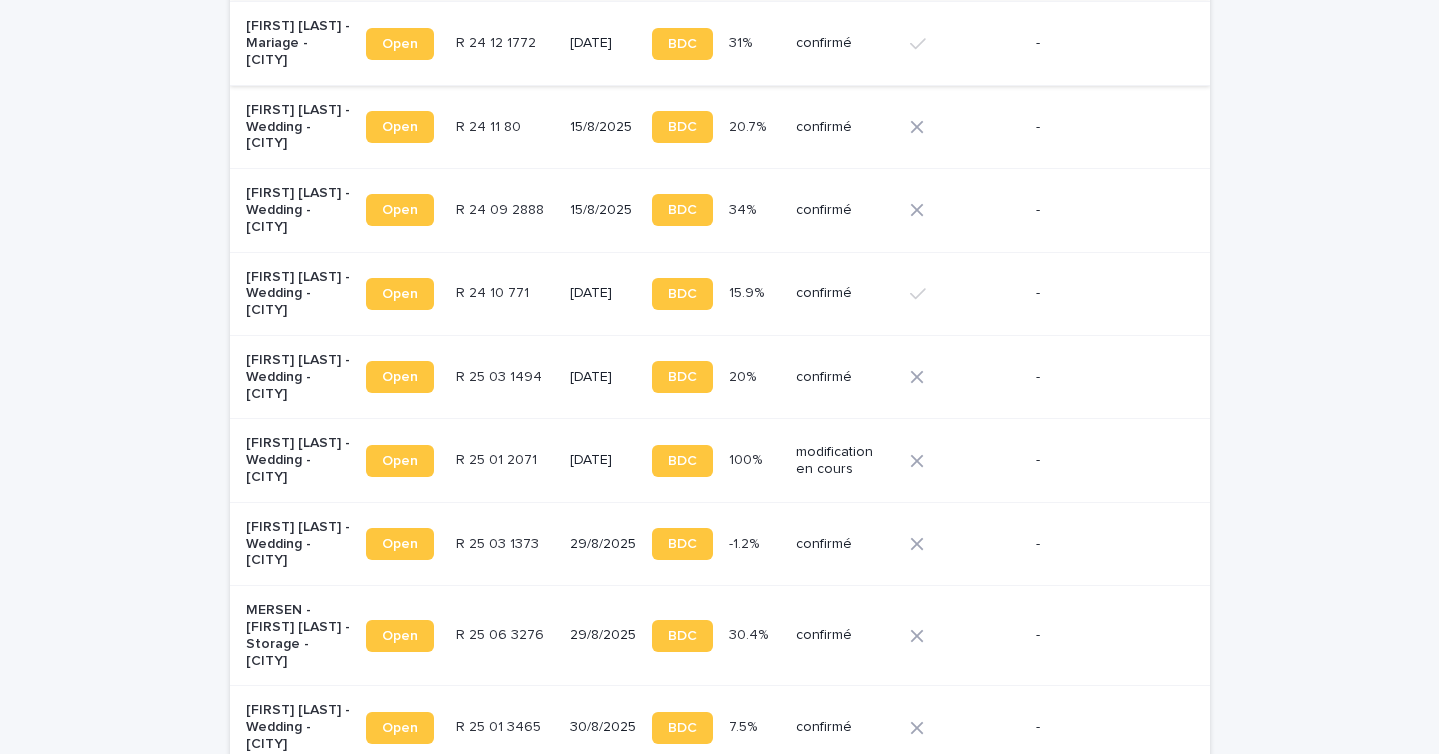 scroll, scrollTop: 1778, scrollLeft: 0, axis: vertical 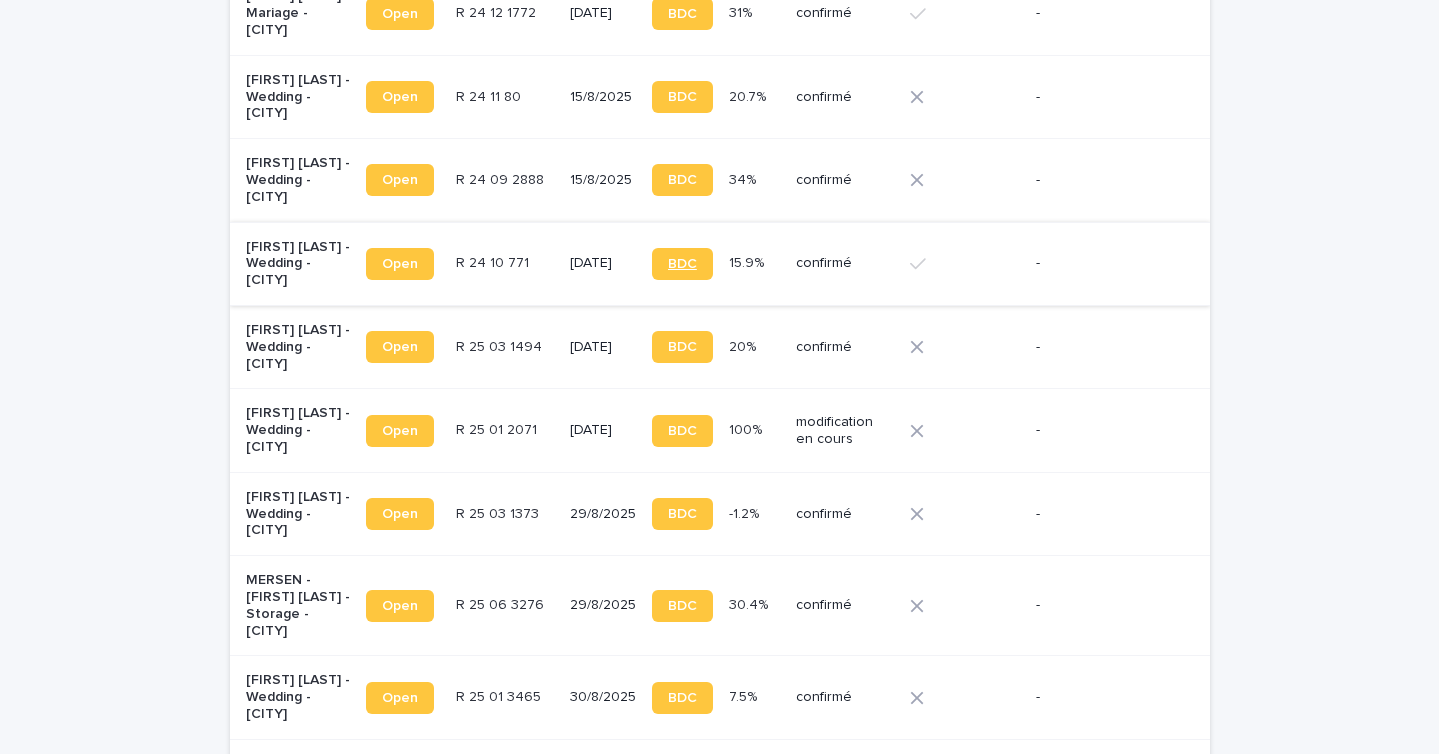 click on "BDC" at bounding box center (682, 264) 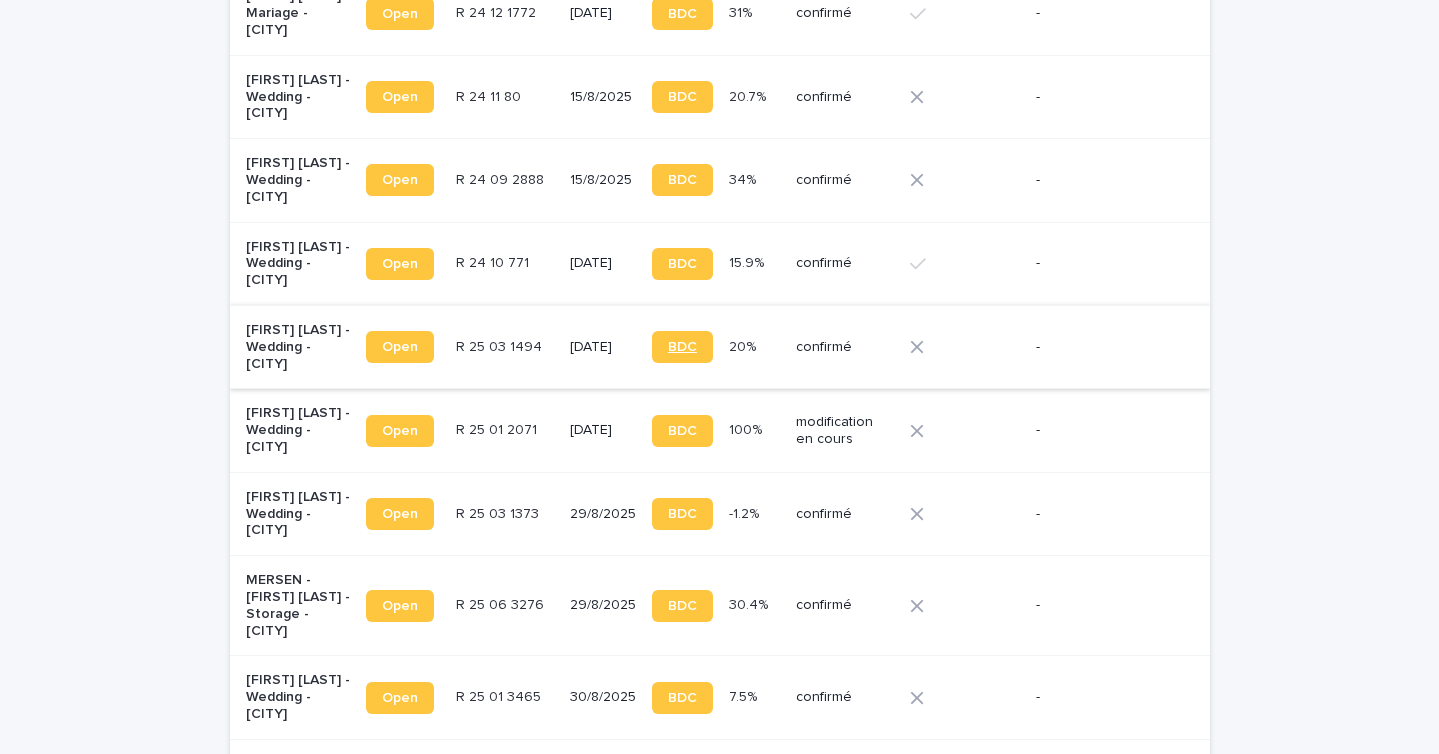 click on "BDC" at bounding box center (682, 347) 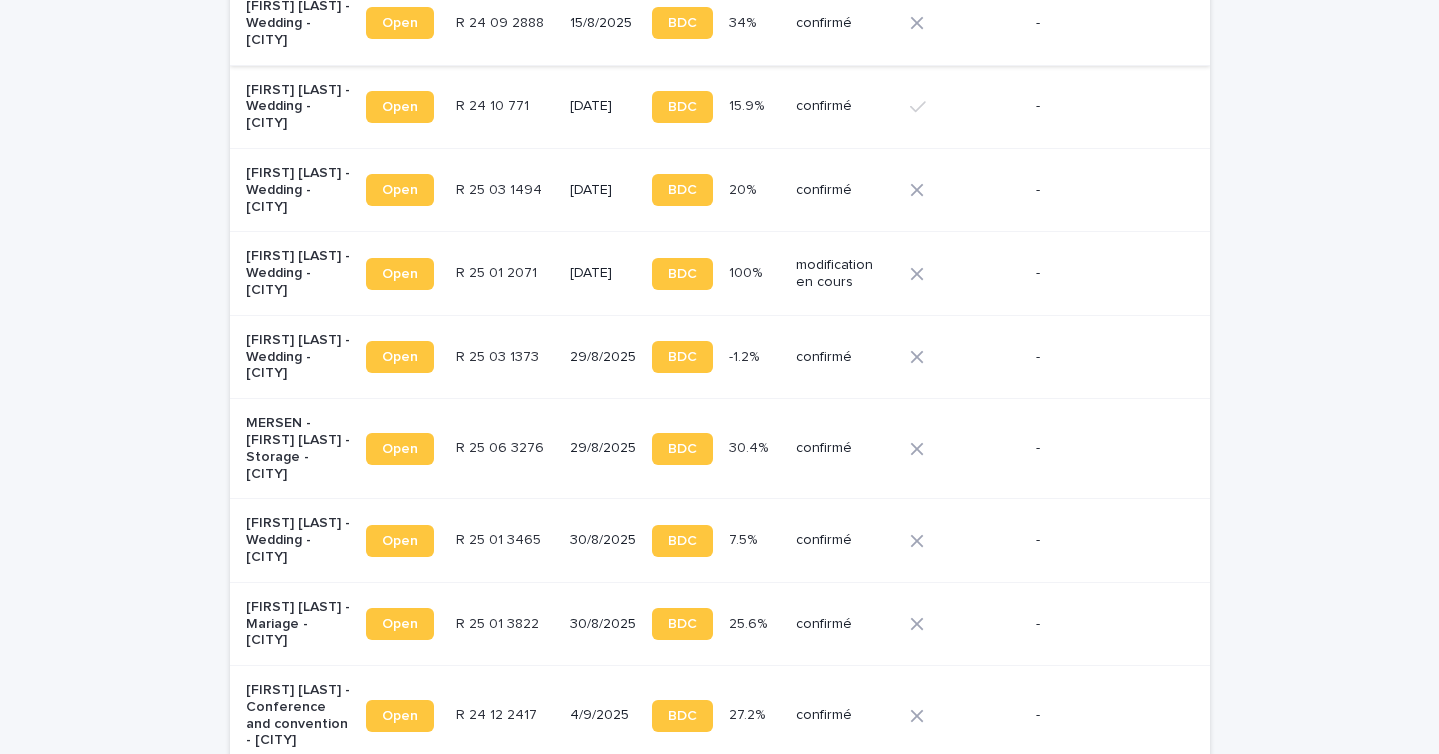 scroll, scrollTop: 1936, scrollLeft: 0, axis: vertical 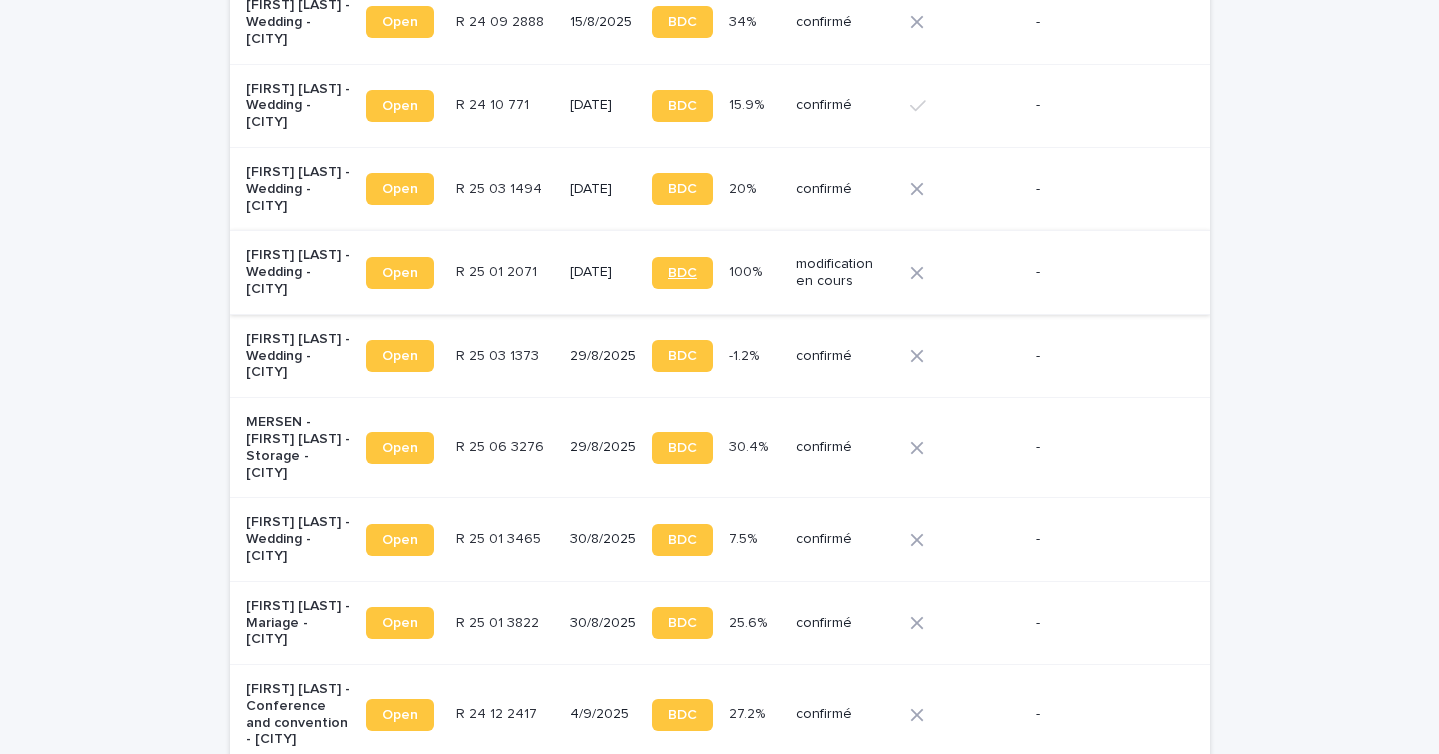 click on "BDC" at bounding box center [682, 273] 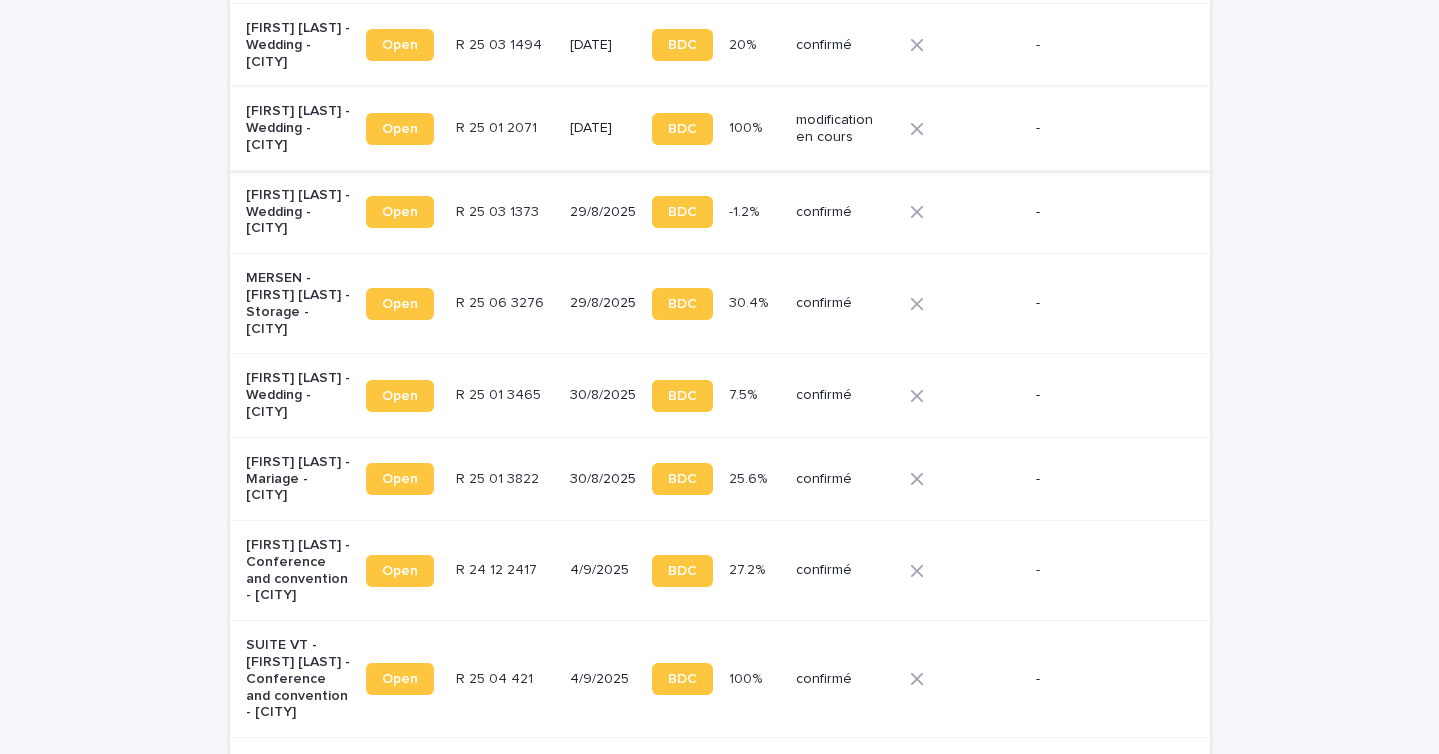 scroll, scrollTop: 2084, scrollLeft: 0, axis: vertical 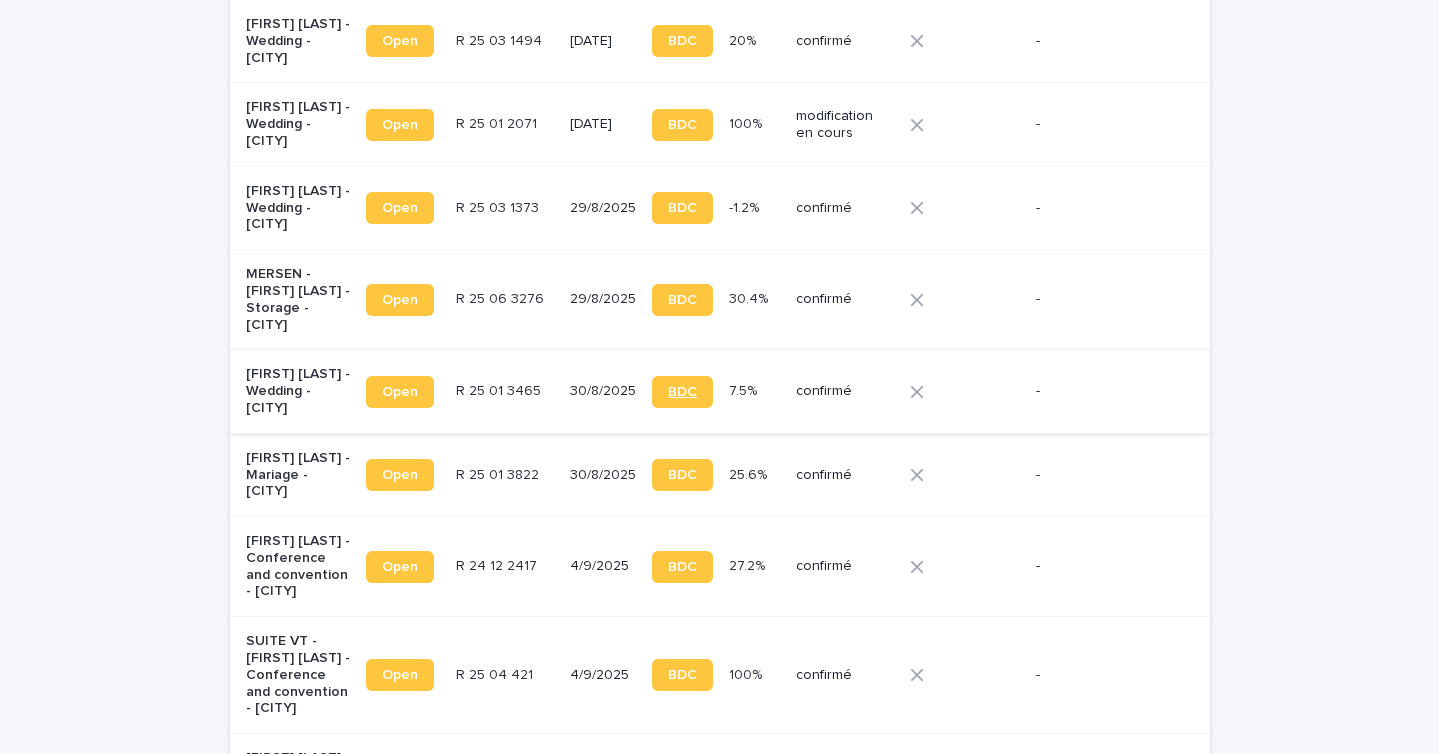 click on "BDC" at bounding box center (682, 392) 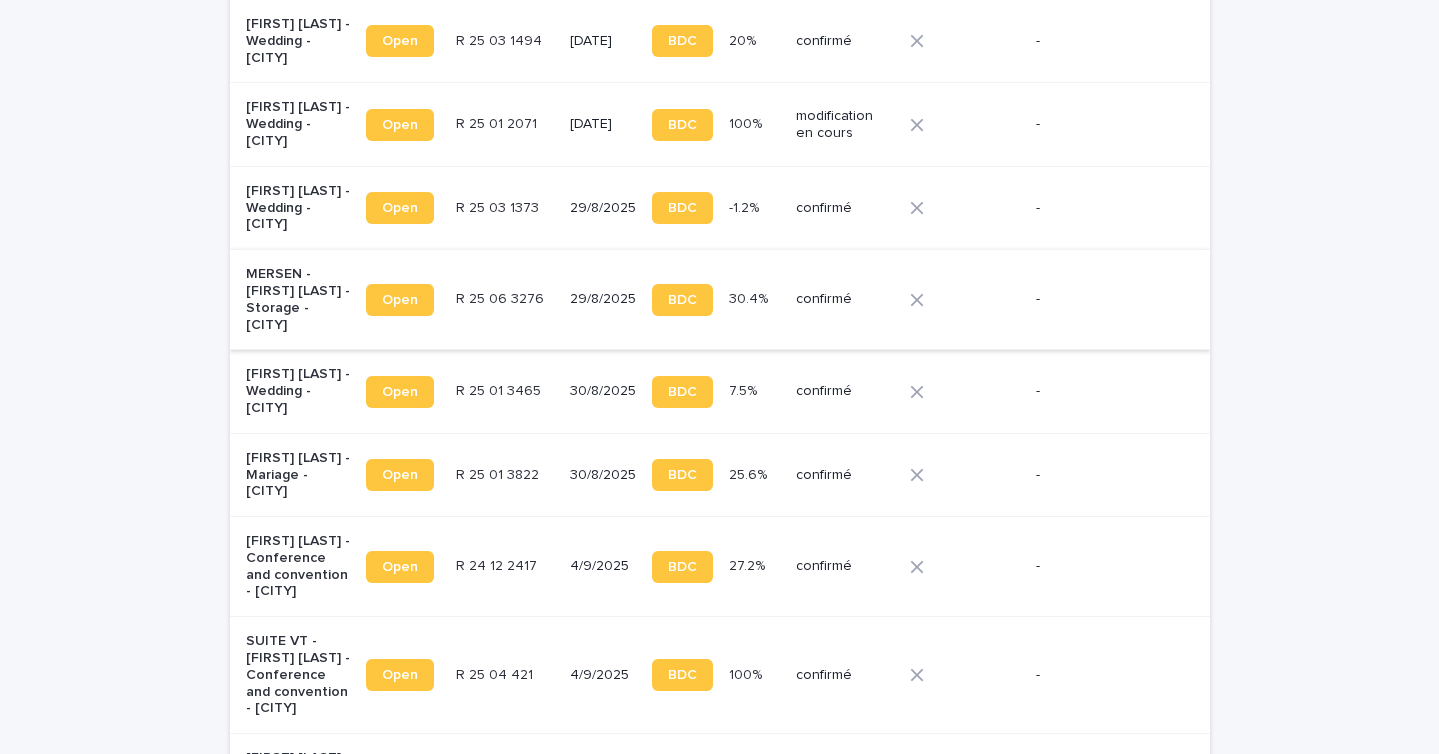 scroll, scrollTop: 2096, scrollLeft: 0, axis: vertical 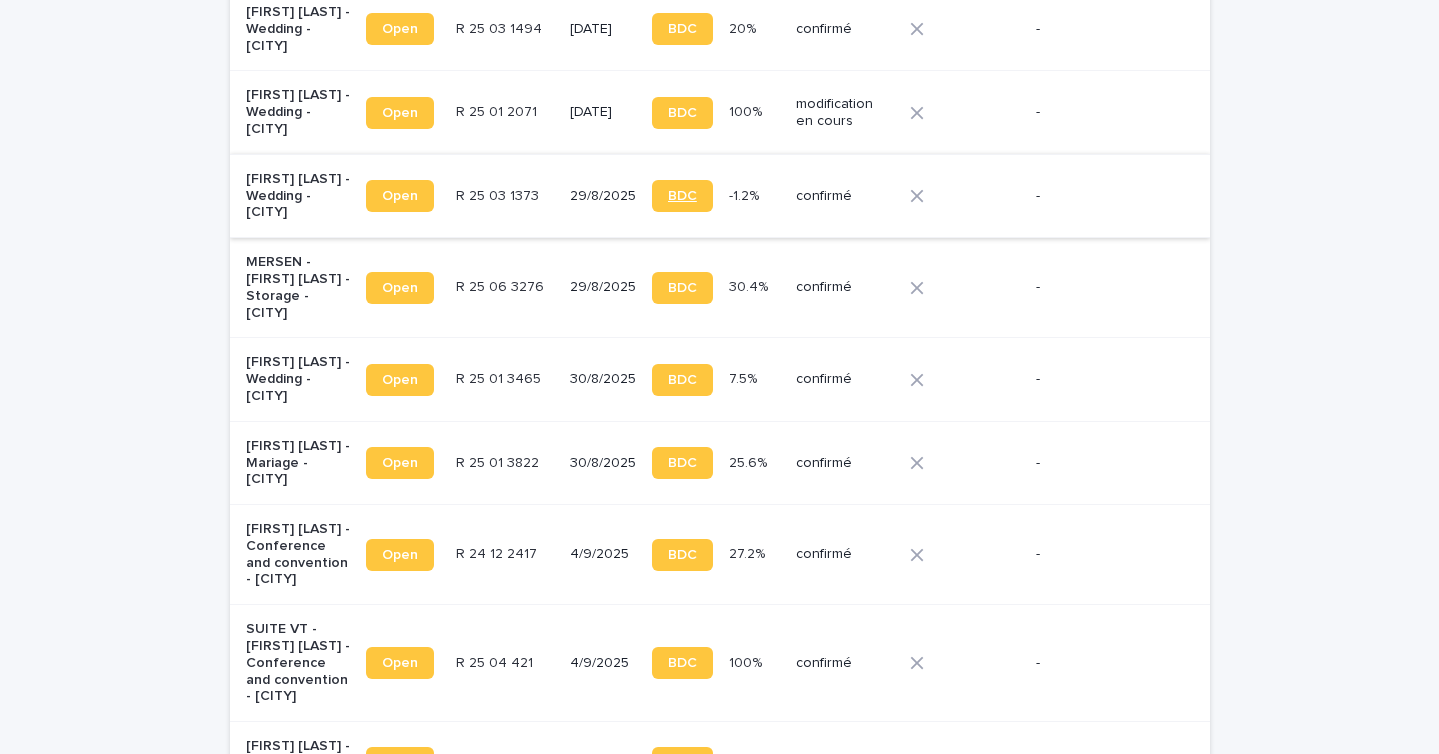 click on "BDC" at bounding box center [682, 196] 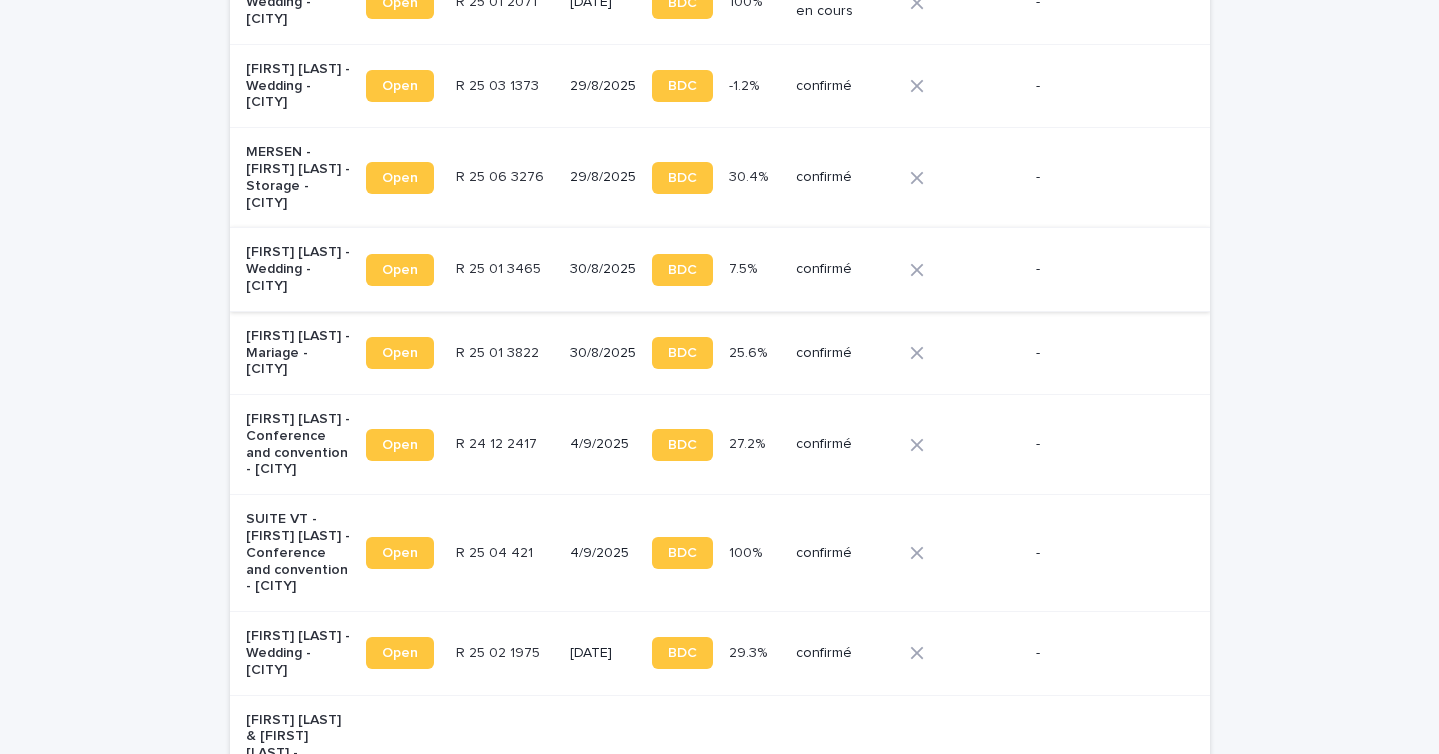 scroll, scrollTop: 2210, scrollLeft: 0, axis: vertical 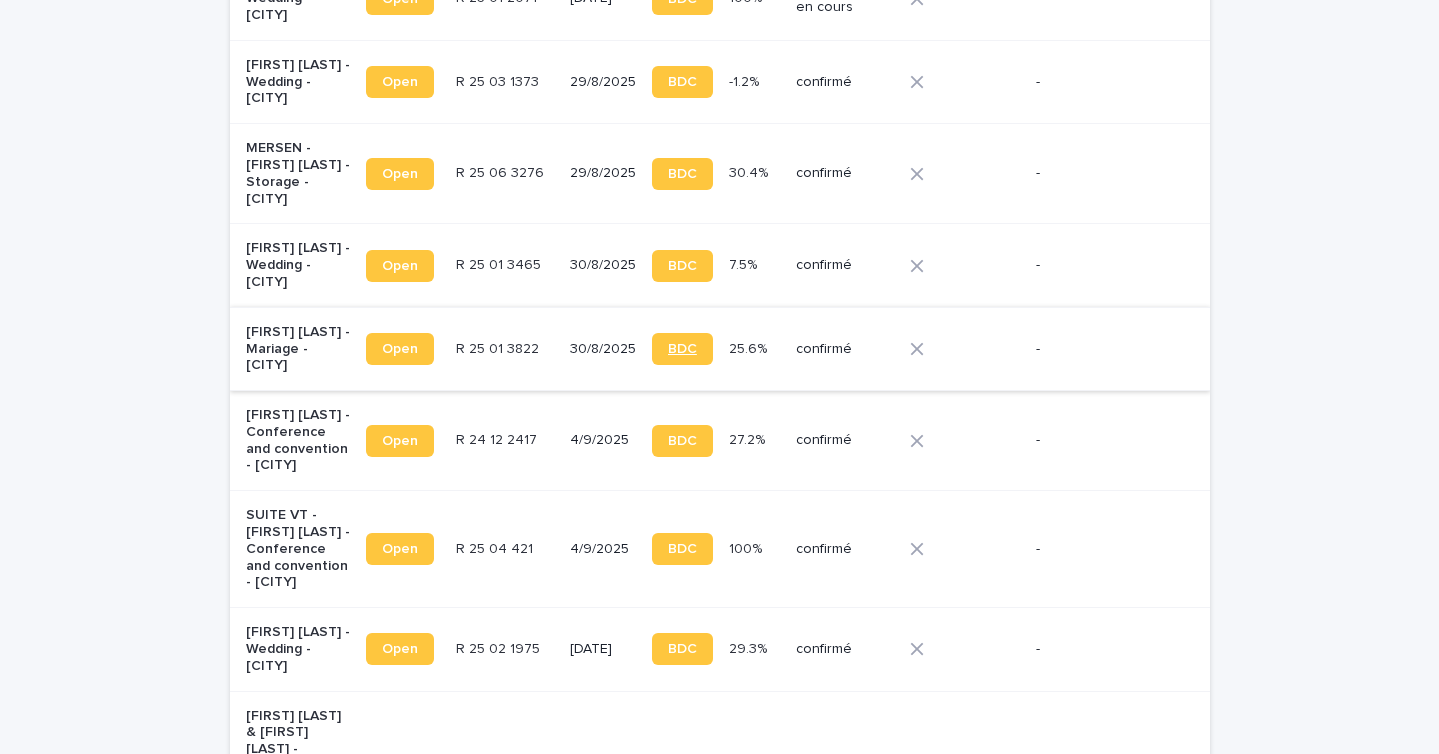 click on "BDC" at bounding box center (682, 349) 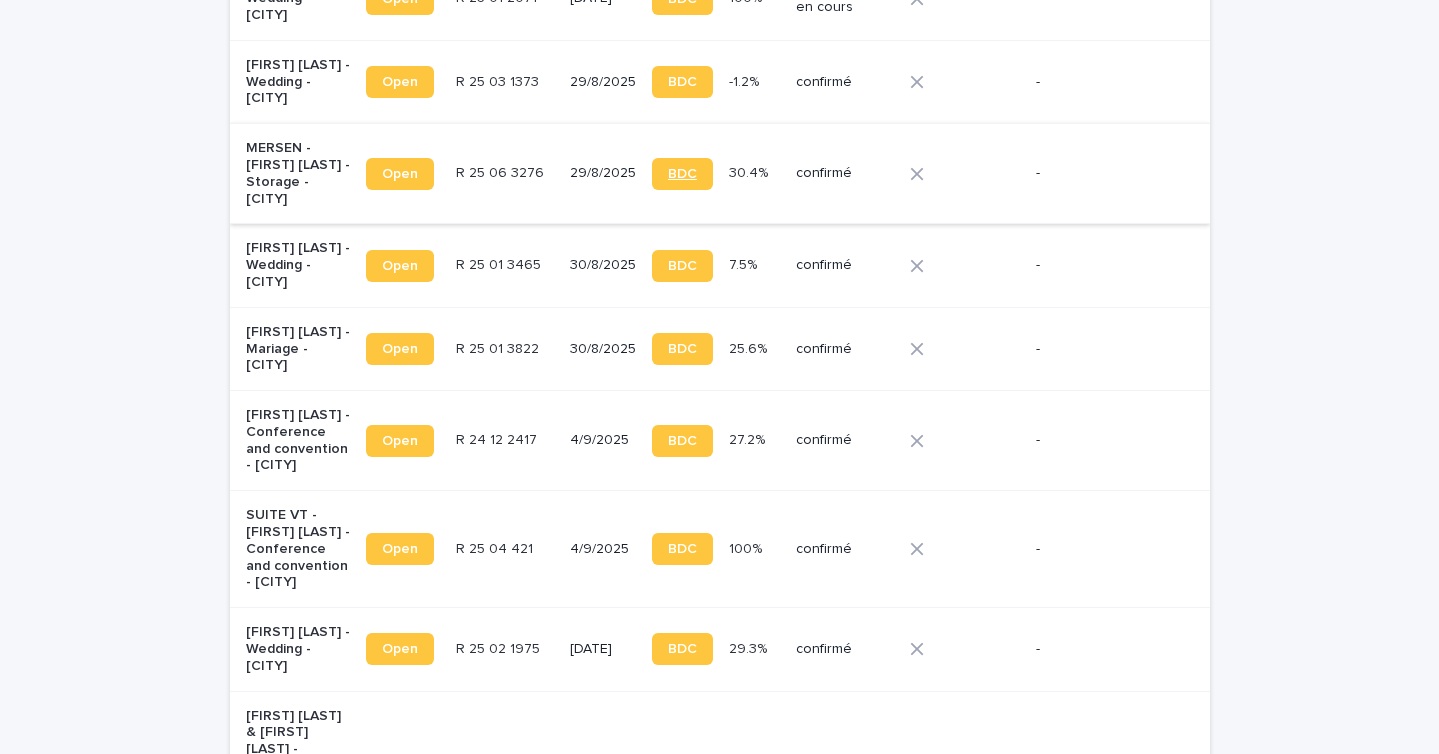 click on "BDC" at bounding box center [682, 174] 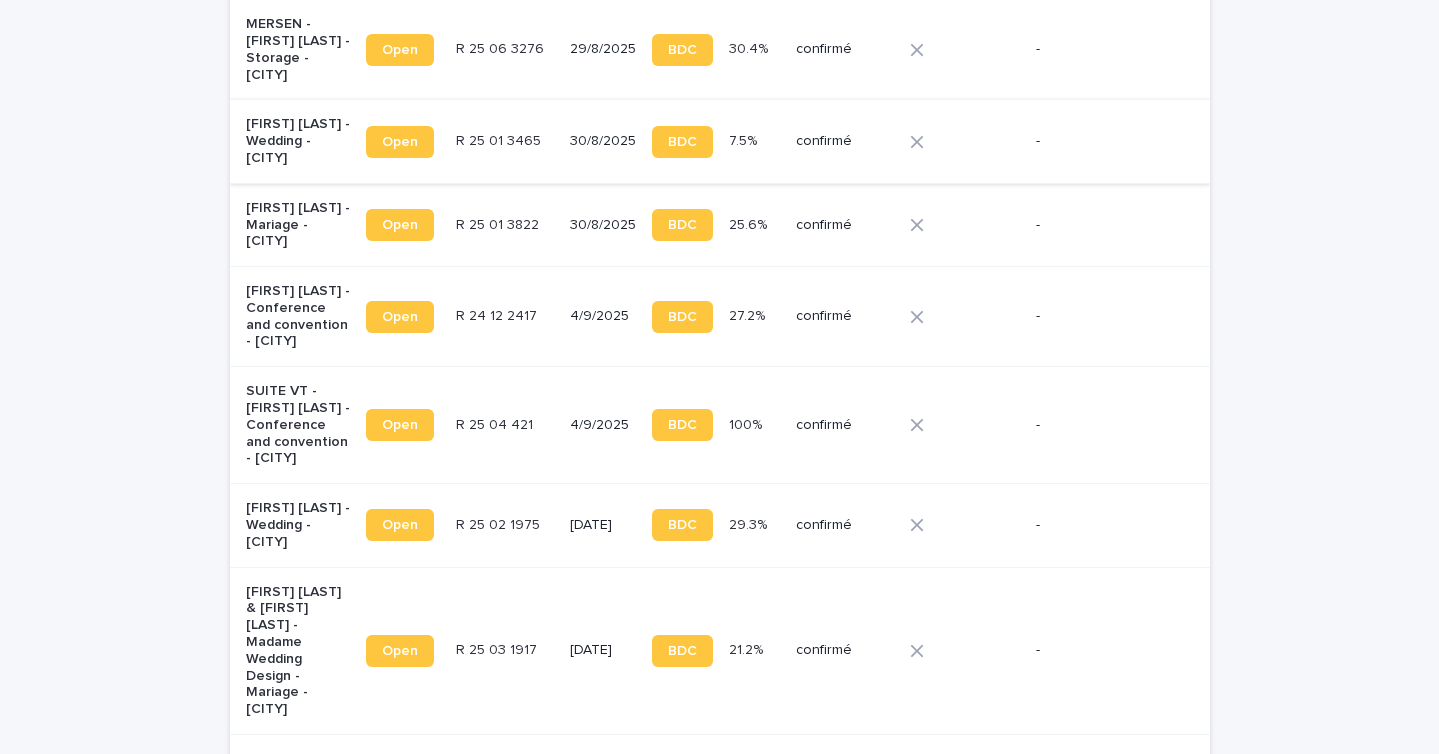 scroll, scrollTop: 2335, scrollLeft: 0, axis: vertical 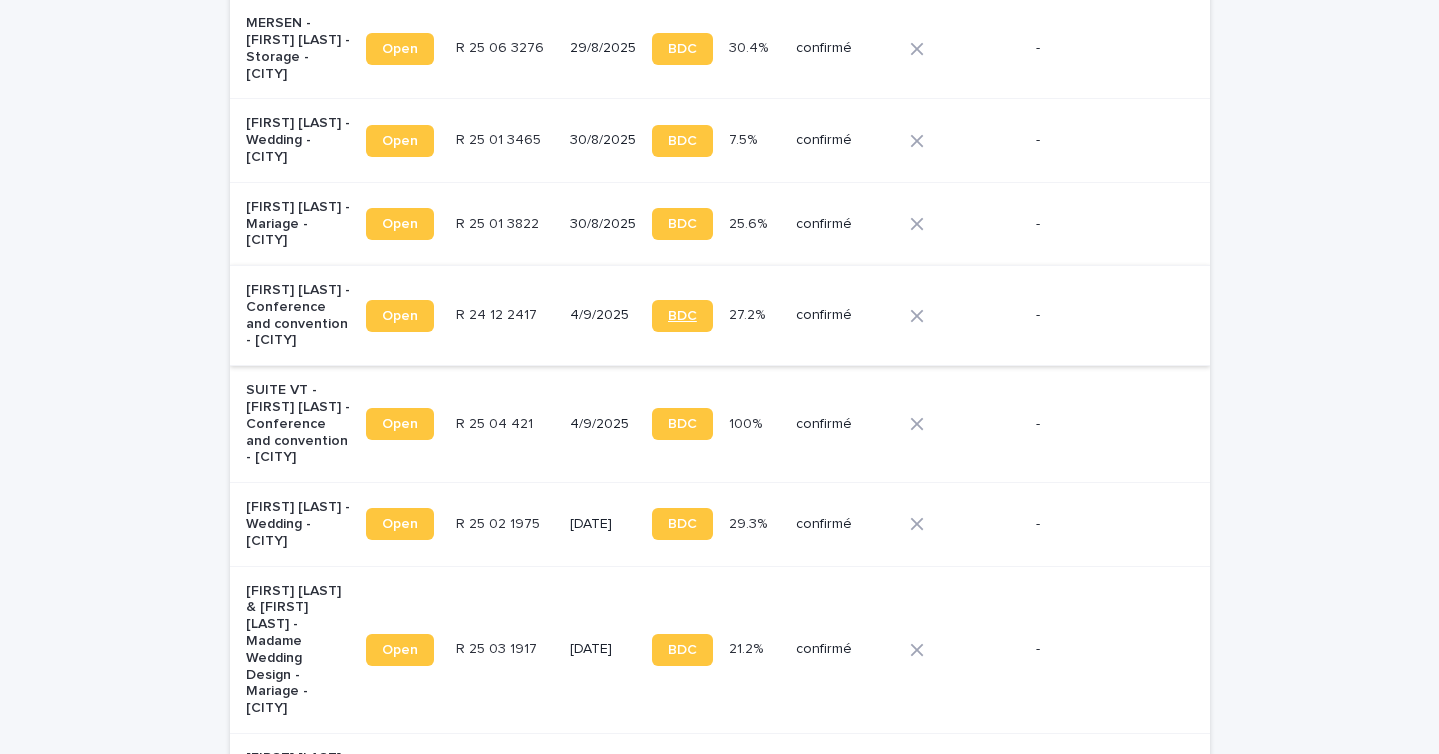 click on "BDC" at bounding box center (682, 316) 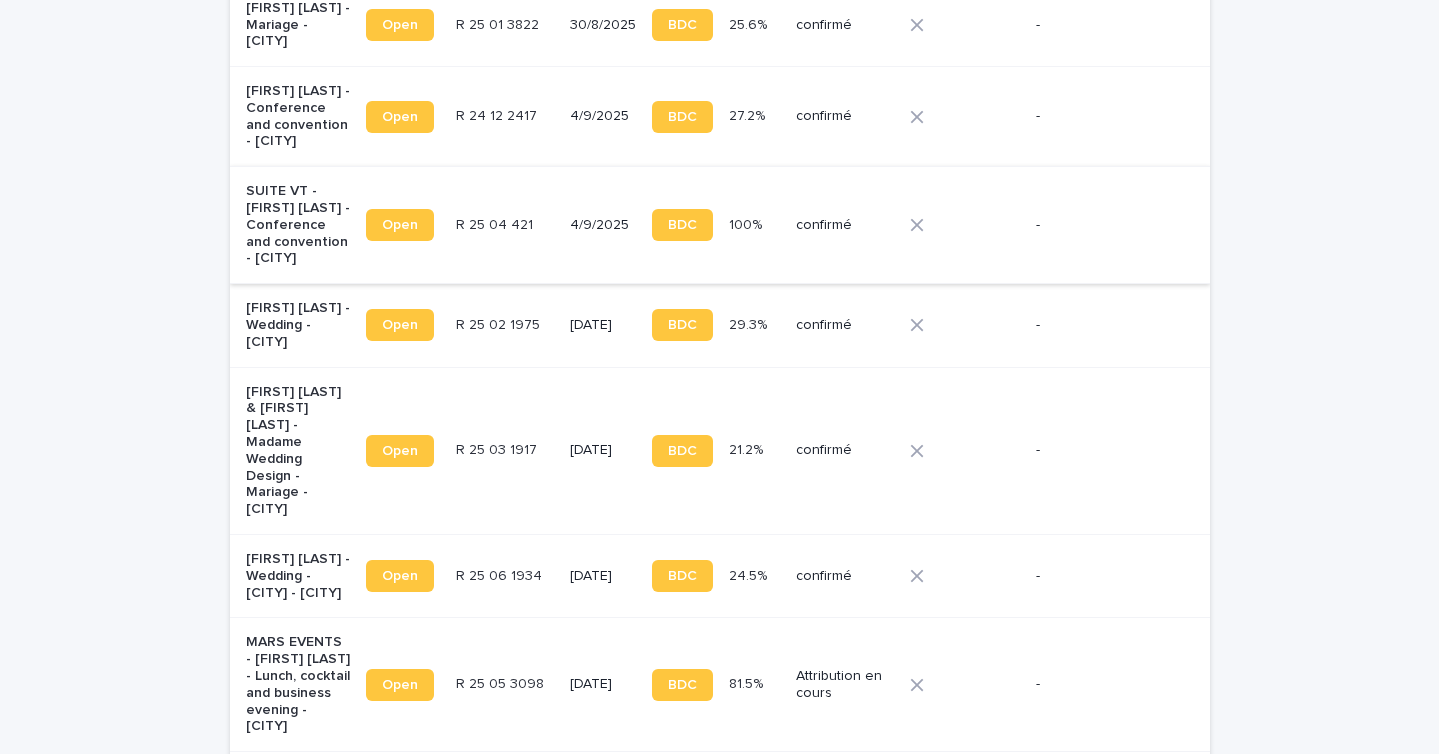 scroll, scrollTop: 2537, scrollLeft: 0, axis: vertical 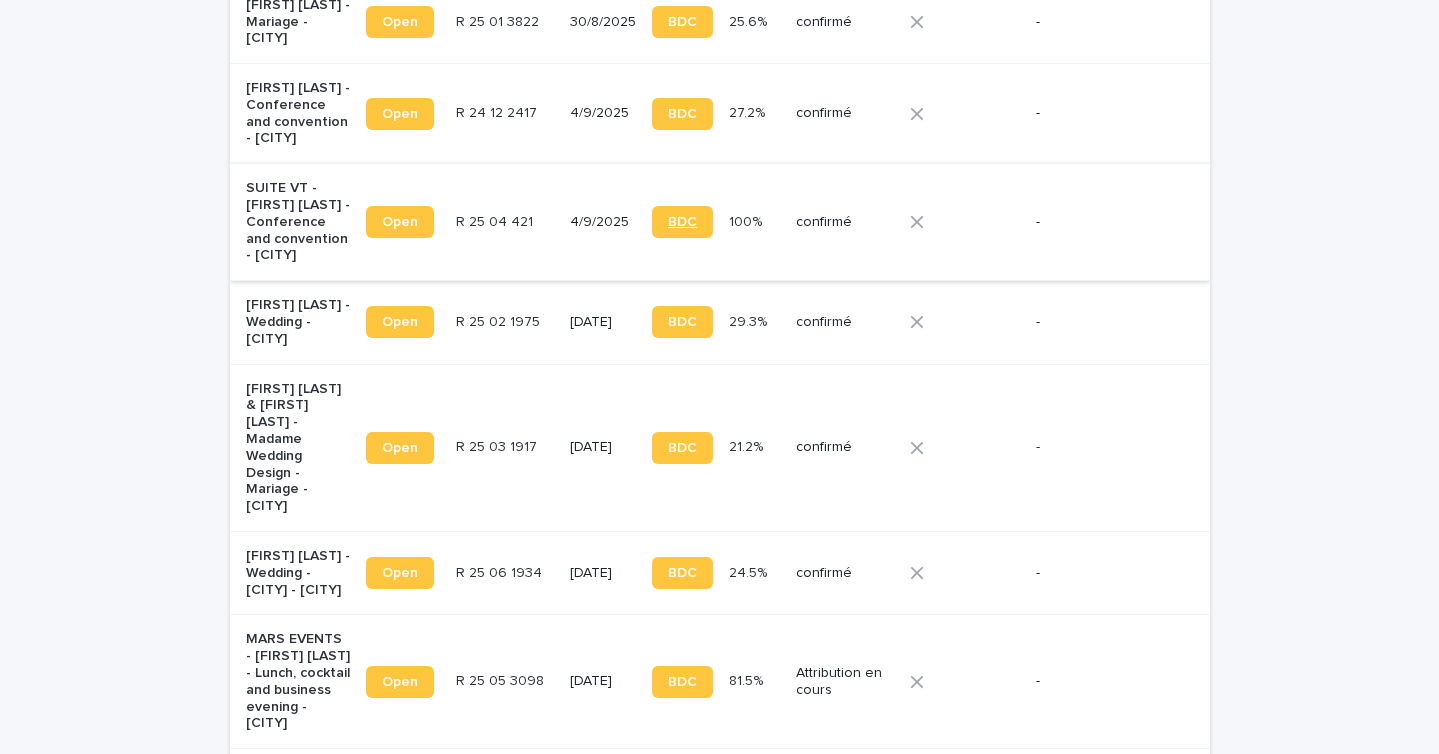 click on "BDC" at bounding box center (682, 222) 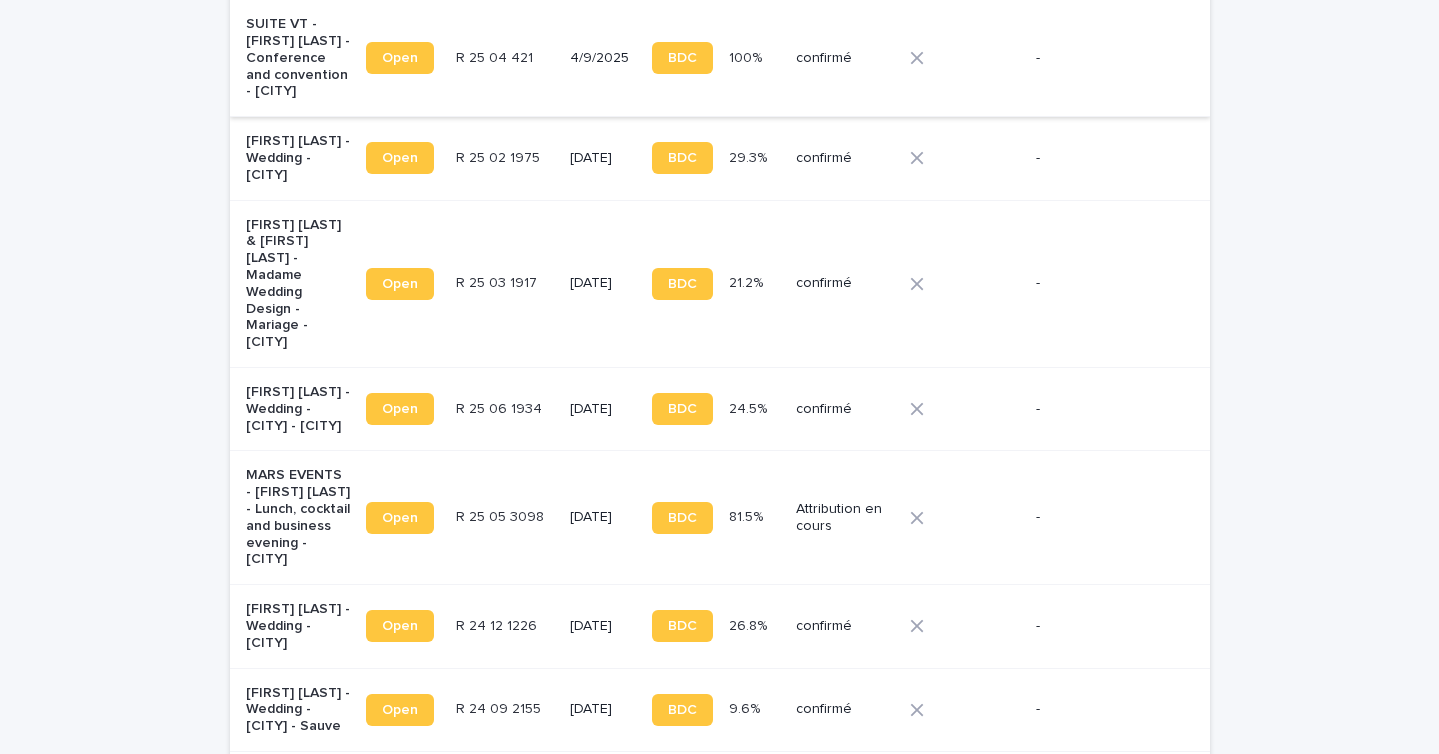 scroll, scrollTop: 2704, scrollLeft: 0, axis: vertical 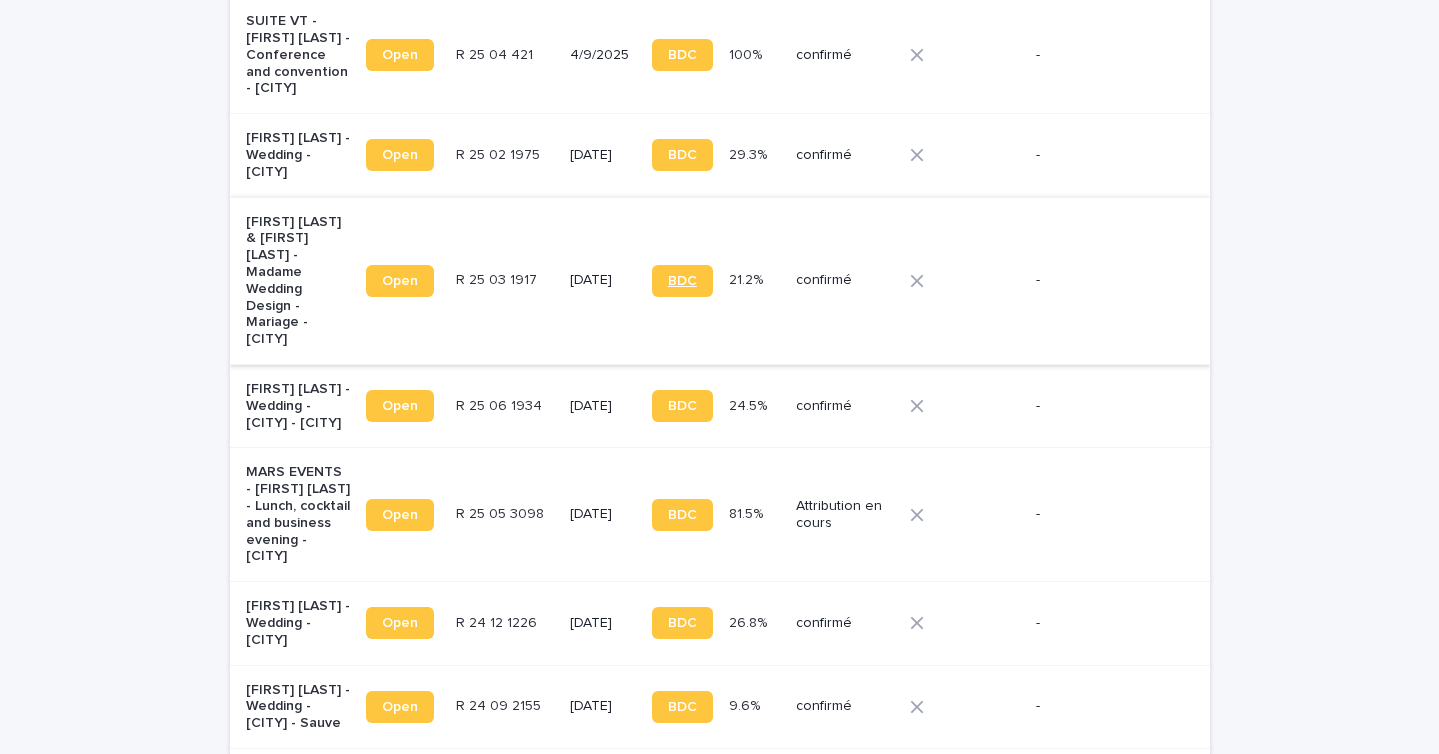 click on "BDC" at bounding box center (682, 281) 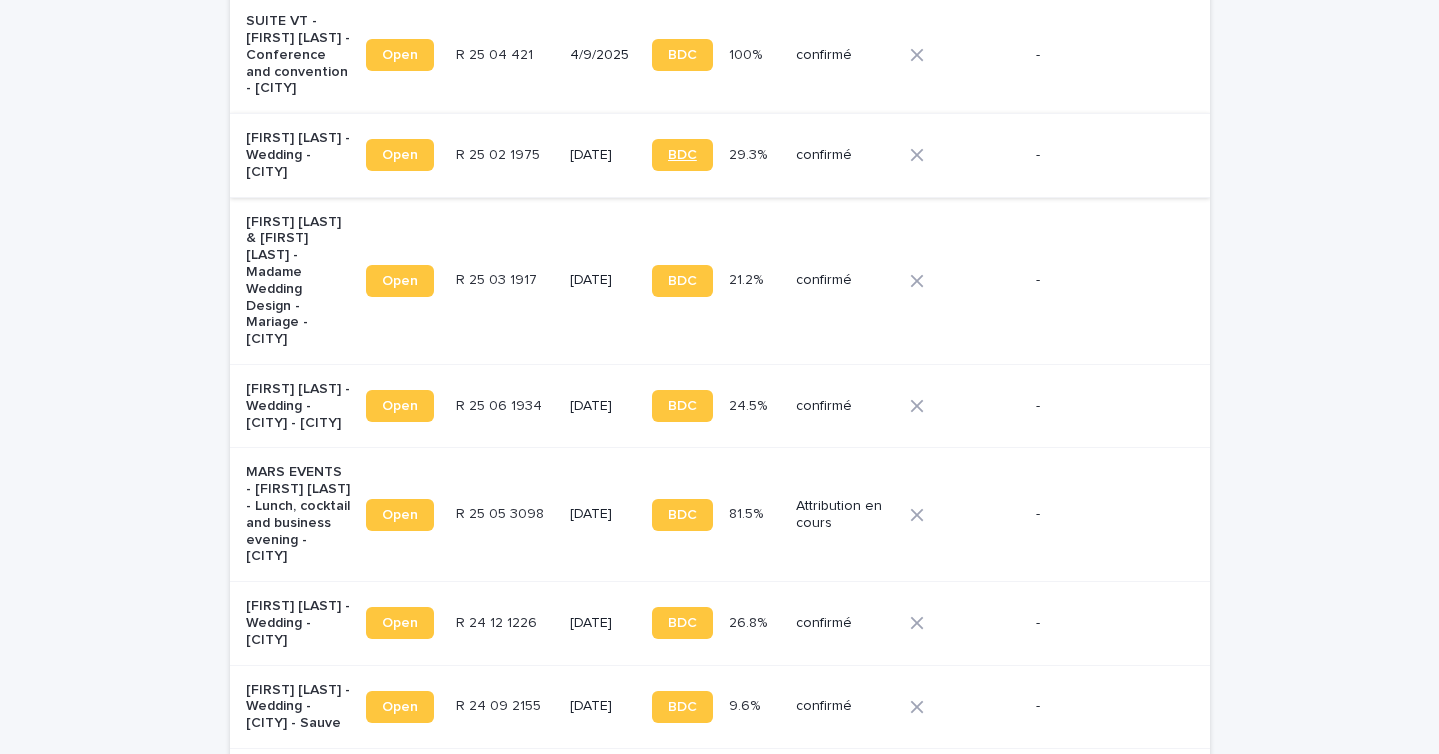 click on "BDC" at bounding box center (682, 155) 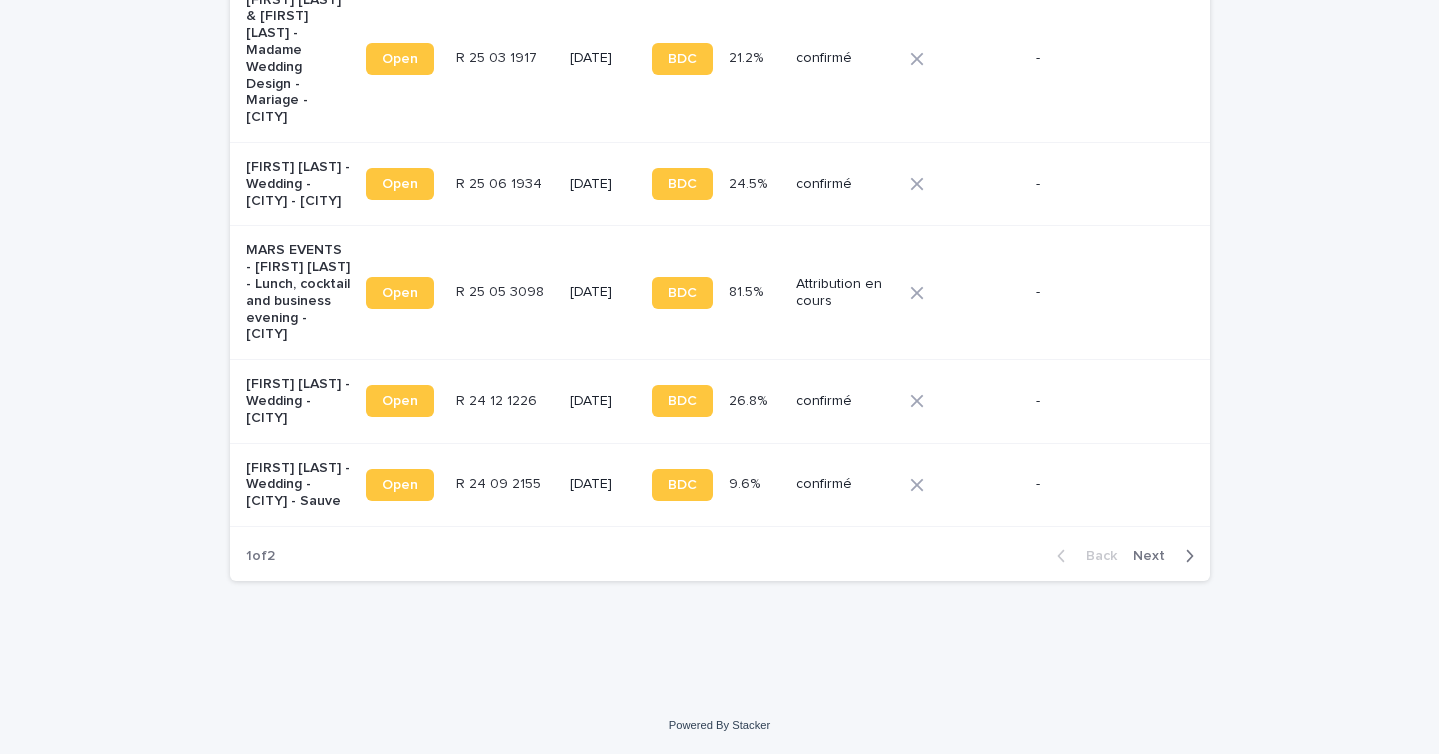 scroll, scrollTop: 2940, scrollLeft: 0, axis: vertical 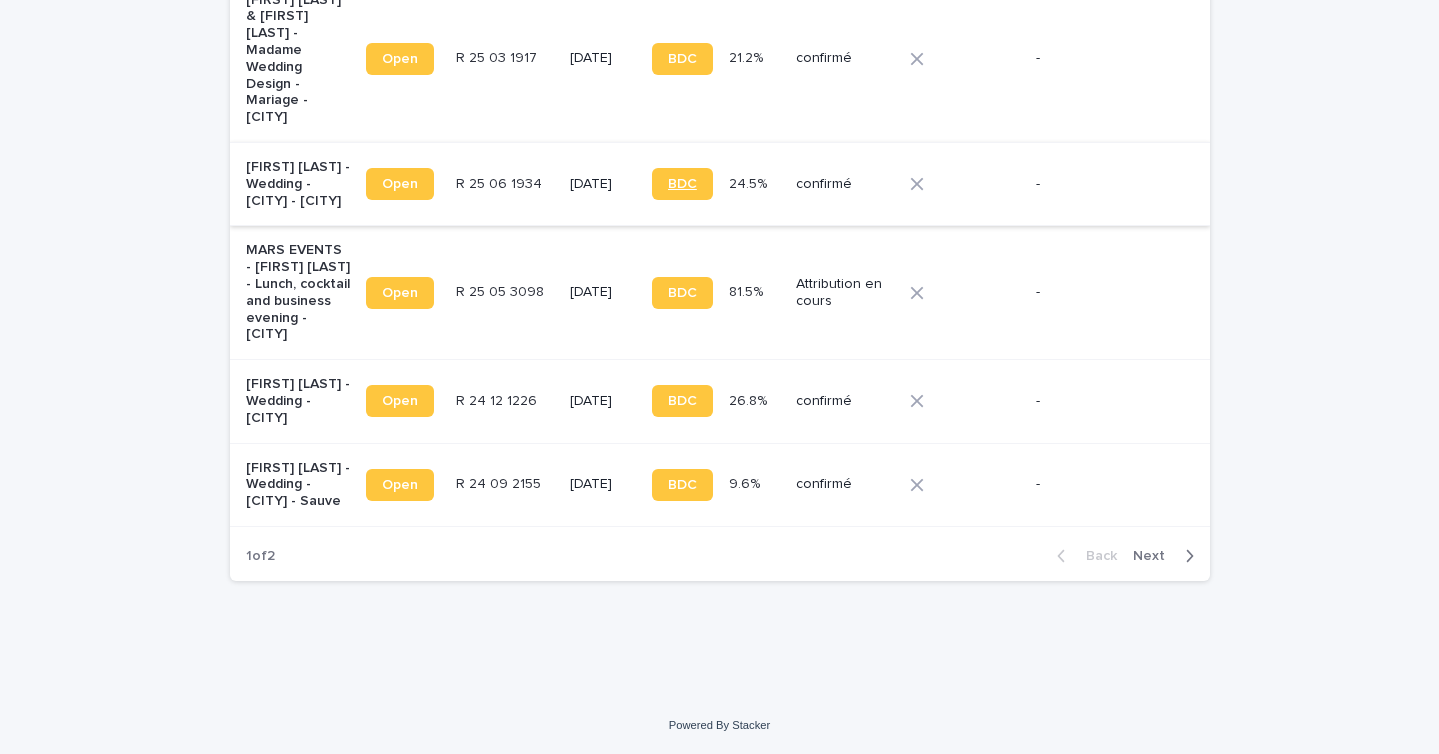 click on "BDC" at bounding box center [682, 184] 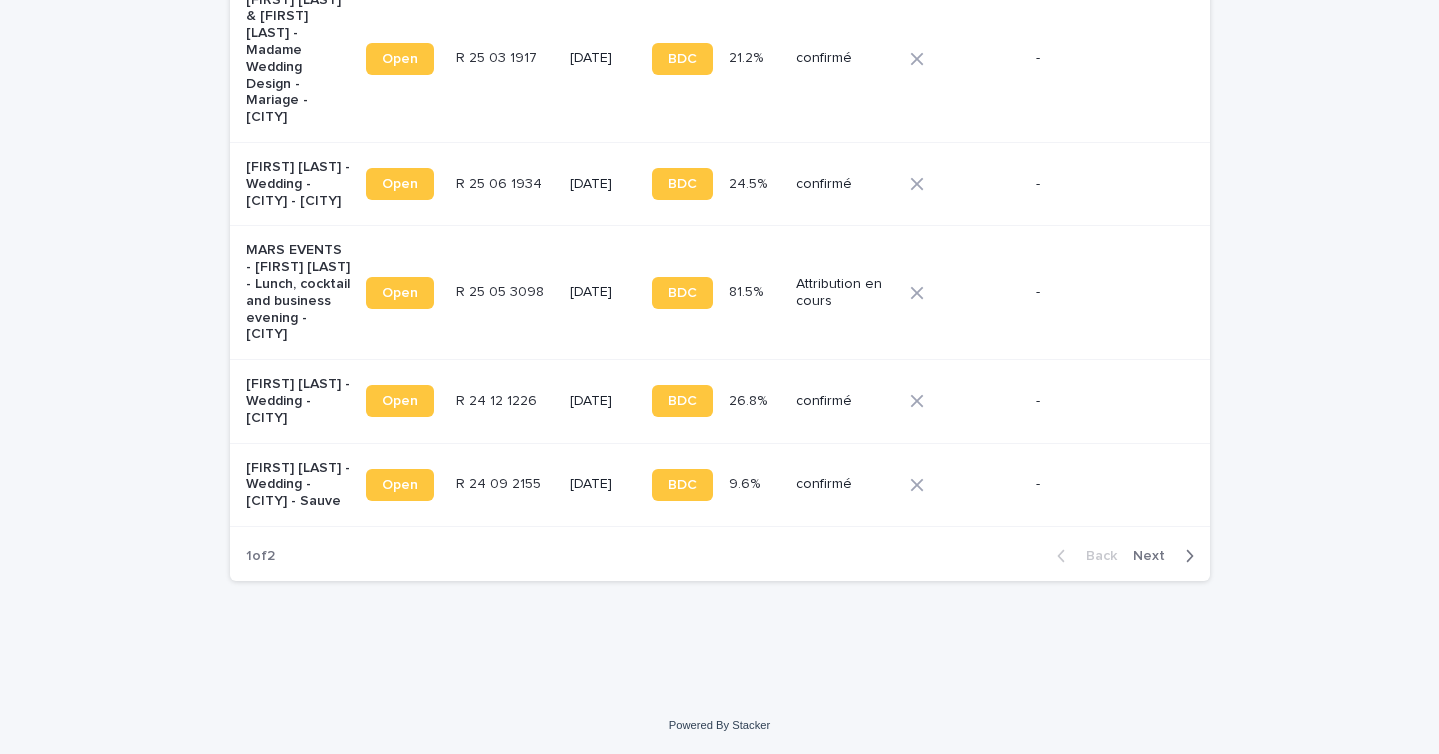 scroll, scrollTop: 3018, scrollLeft: 0, axis: vertical 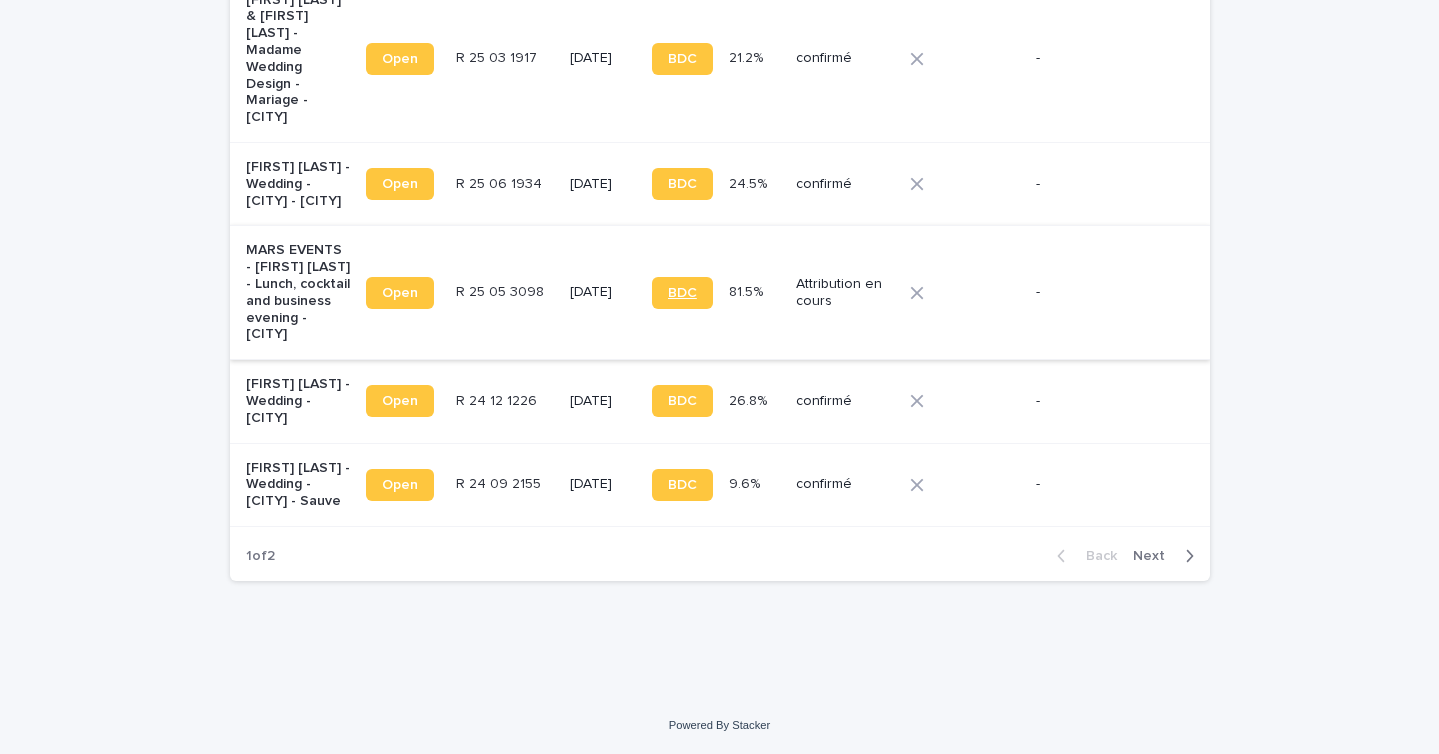 click on "BDC" at bounding box center [682, 293] 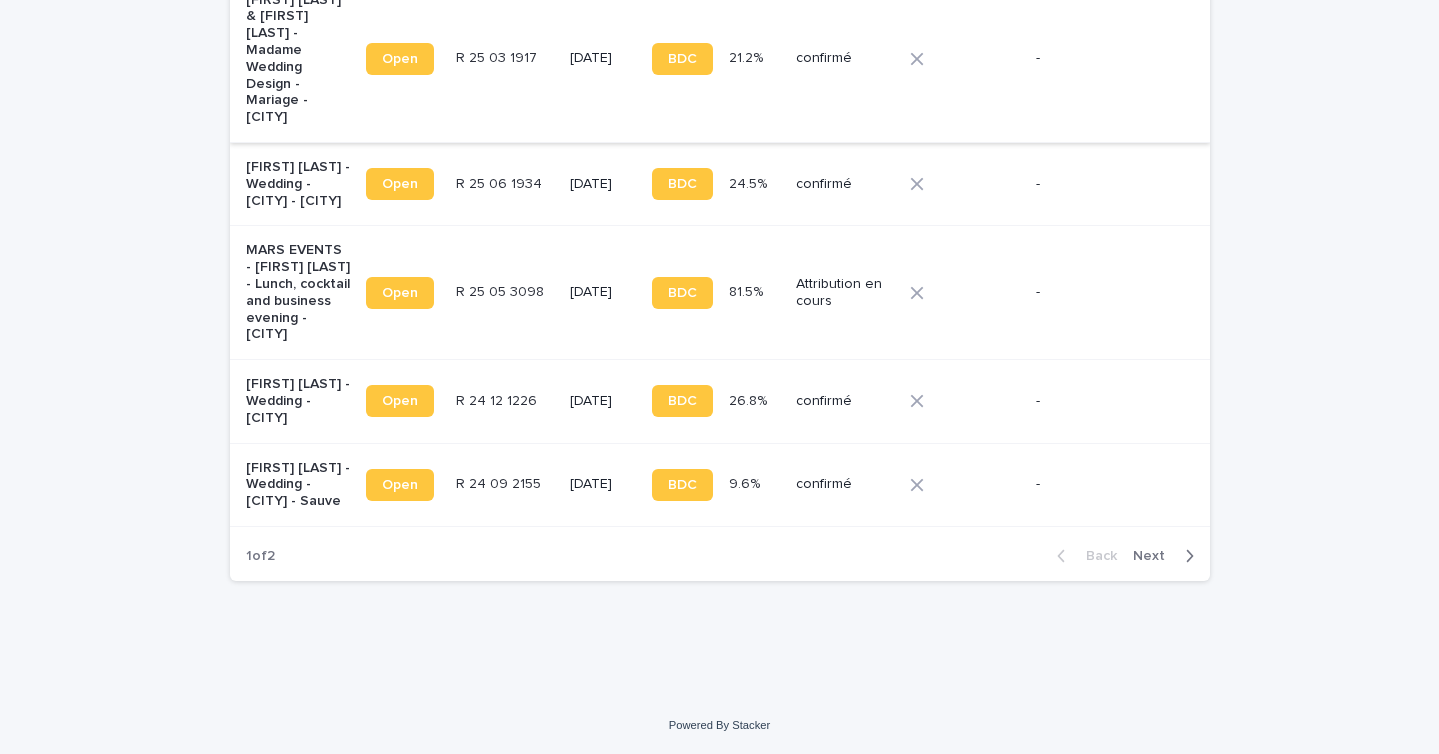 scroll, scrollTop: 3143, scrollLeft: 0, axis: vertical 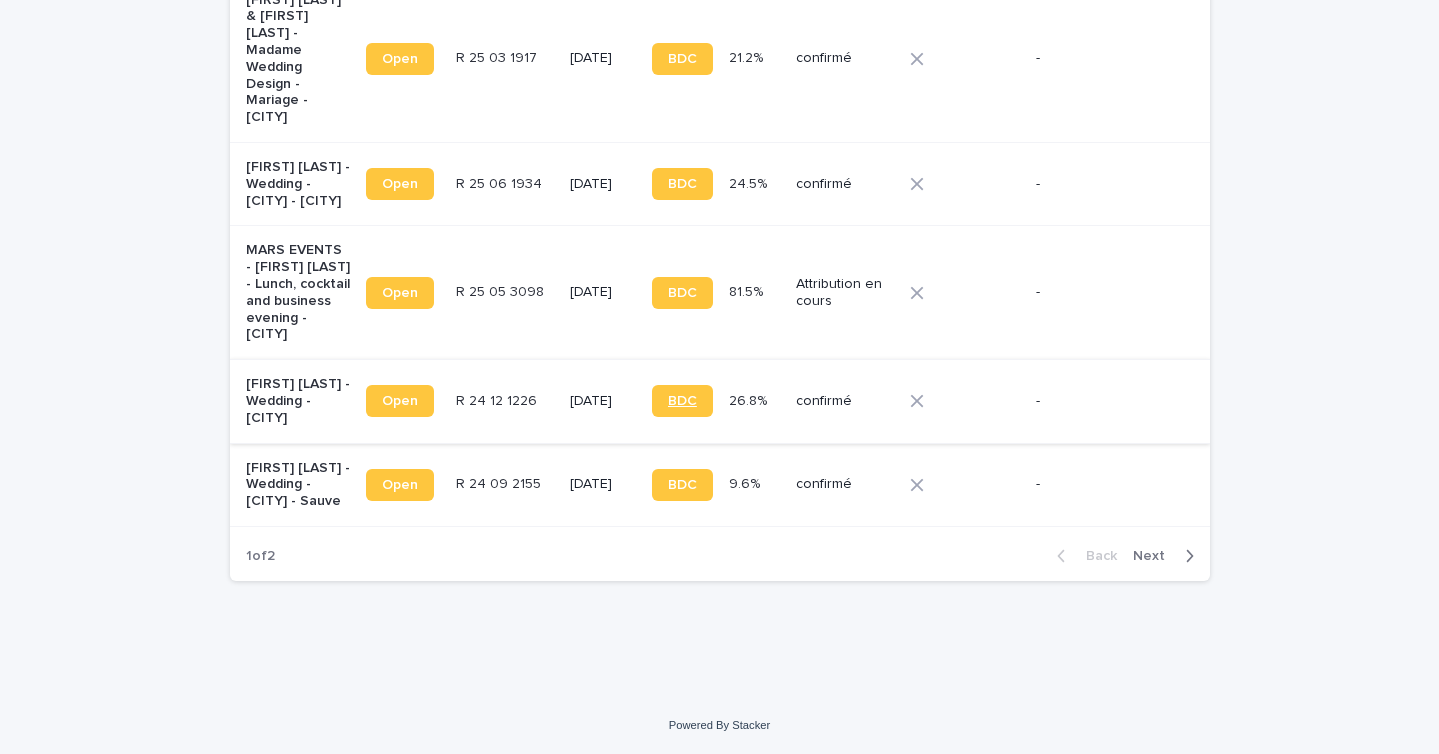 click on "BDC" at bounding box center (682, 401) 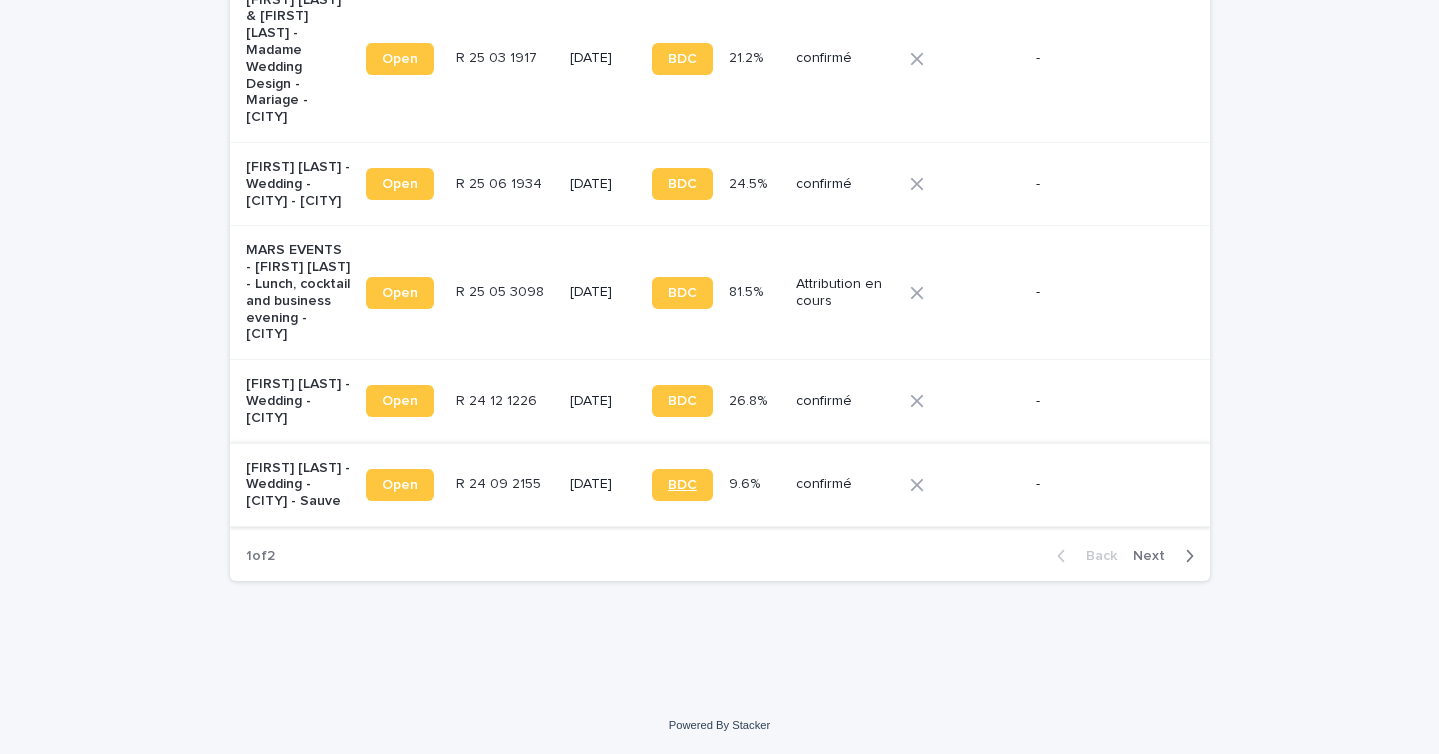 click on "BDC" at bounding box center [682, 485] 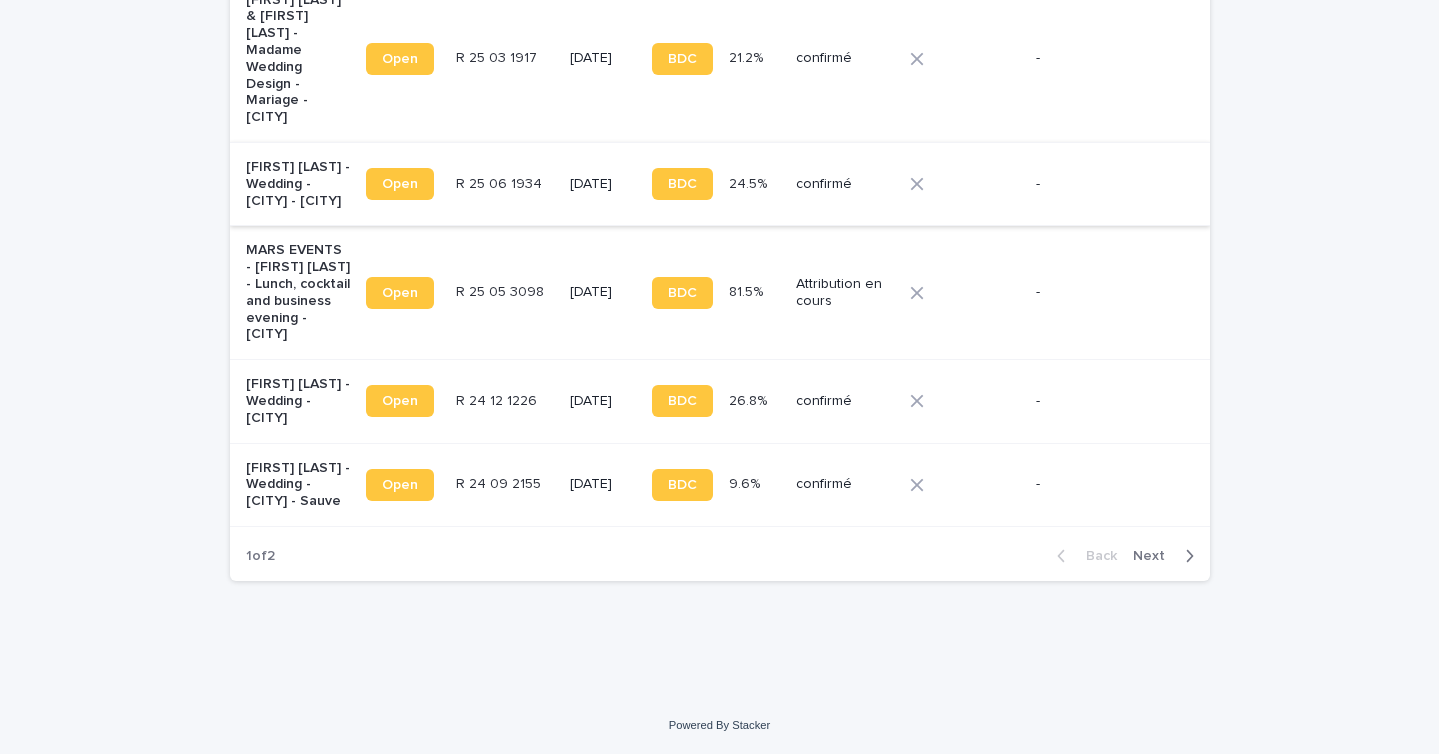 scroll, scrollTop: 3193, scrollLeft: 0, axis: vertical 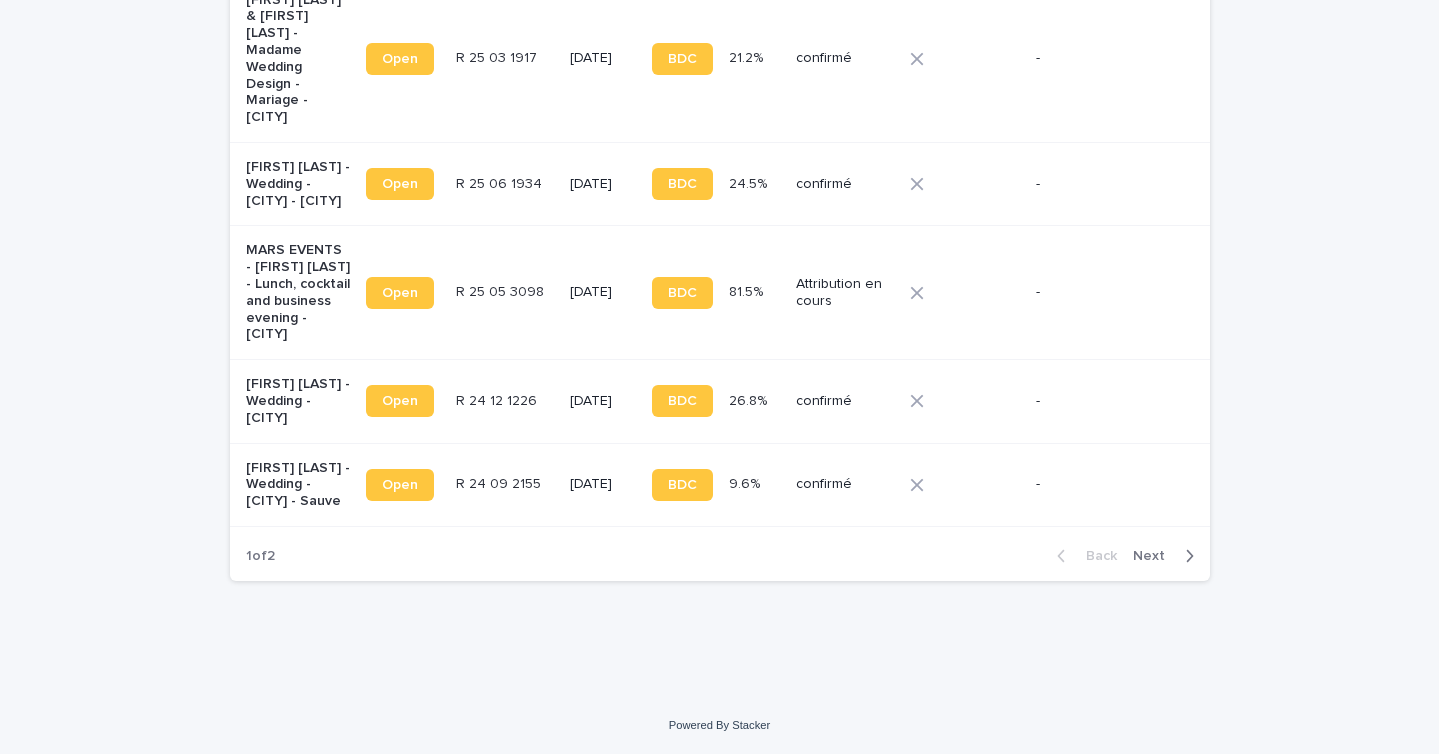 click on "Next" at bounding box center [1155, 556] 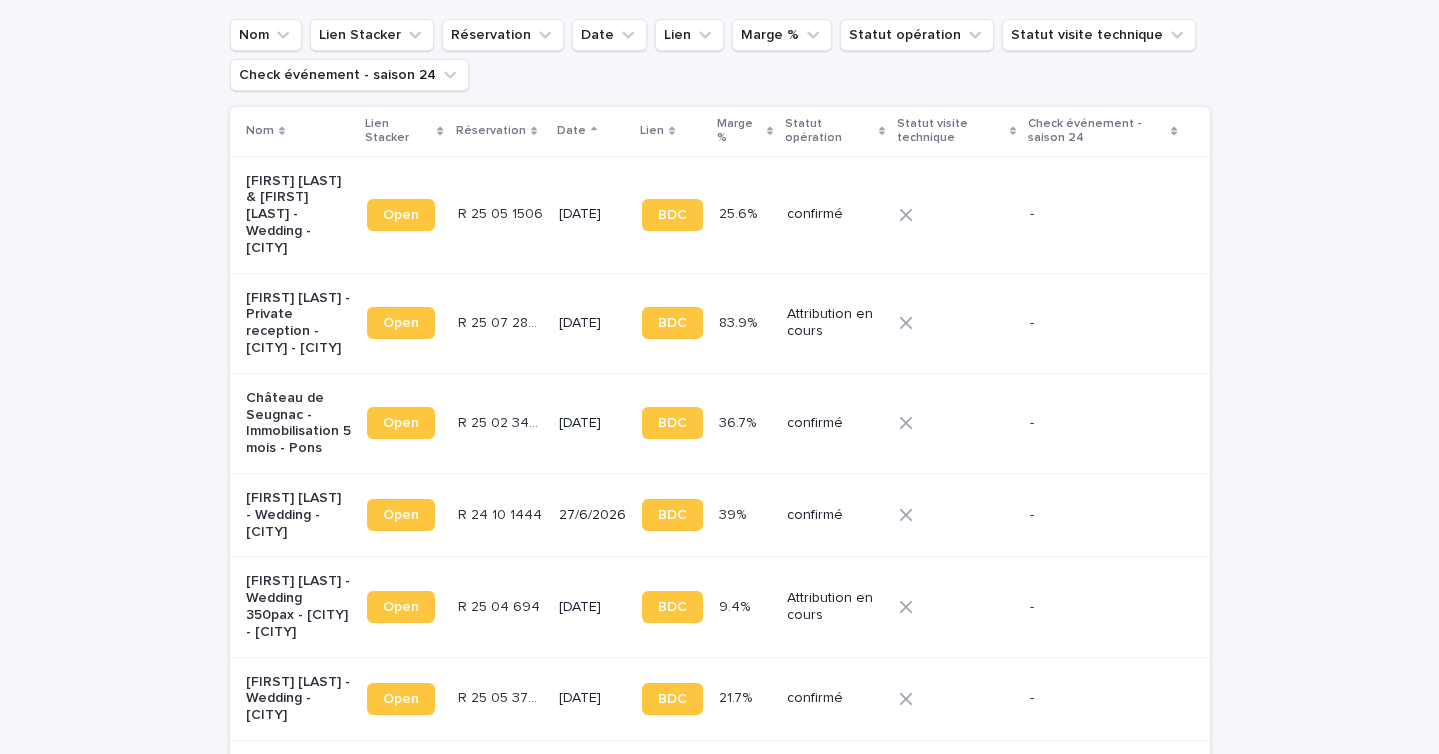 scroll, scrollTop: 182, scrollLeft: 0, axis: vertical 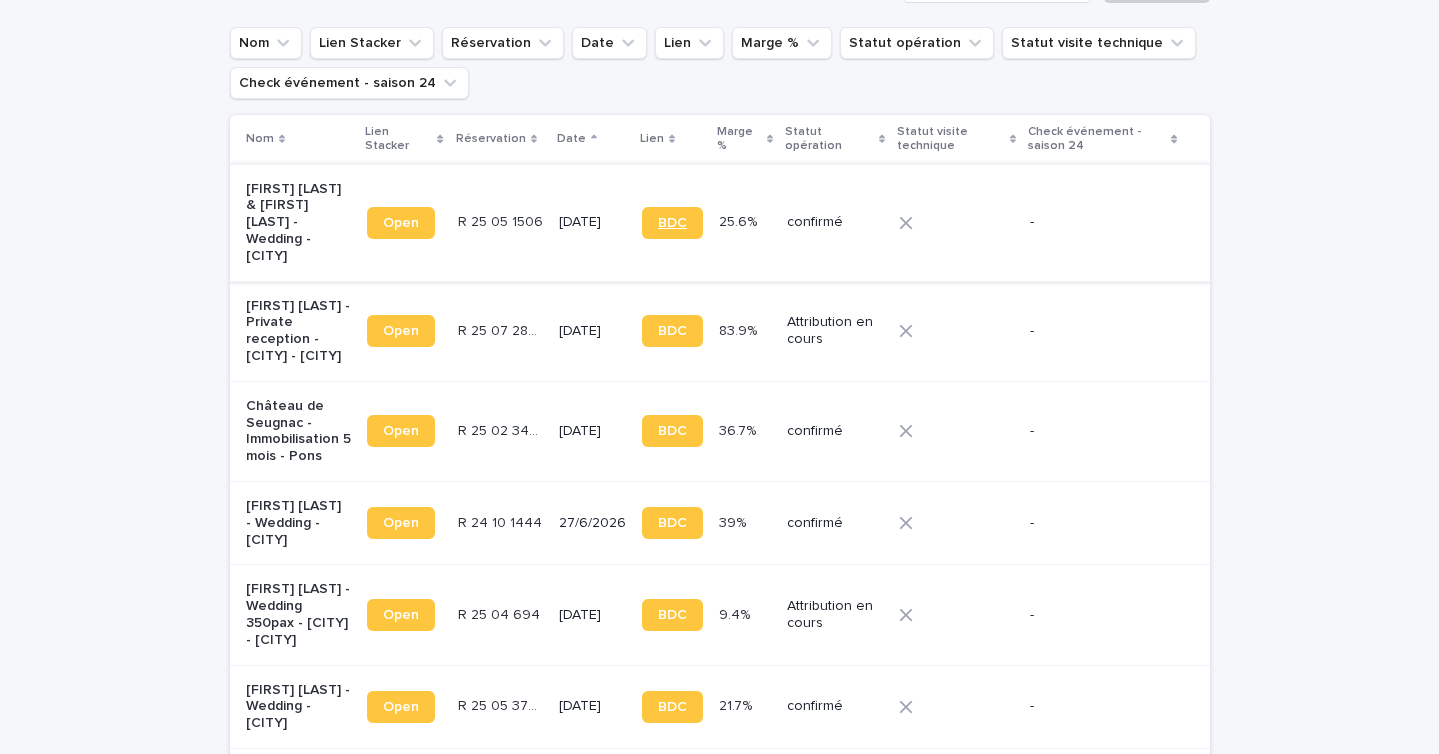 click on "BDC" at bounding box center [672, 223] 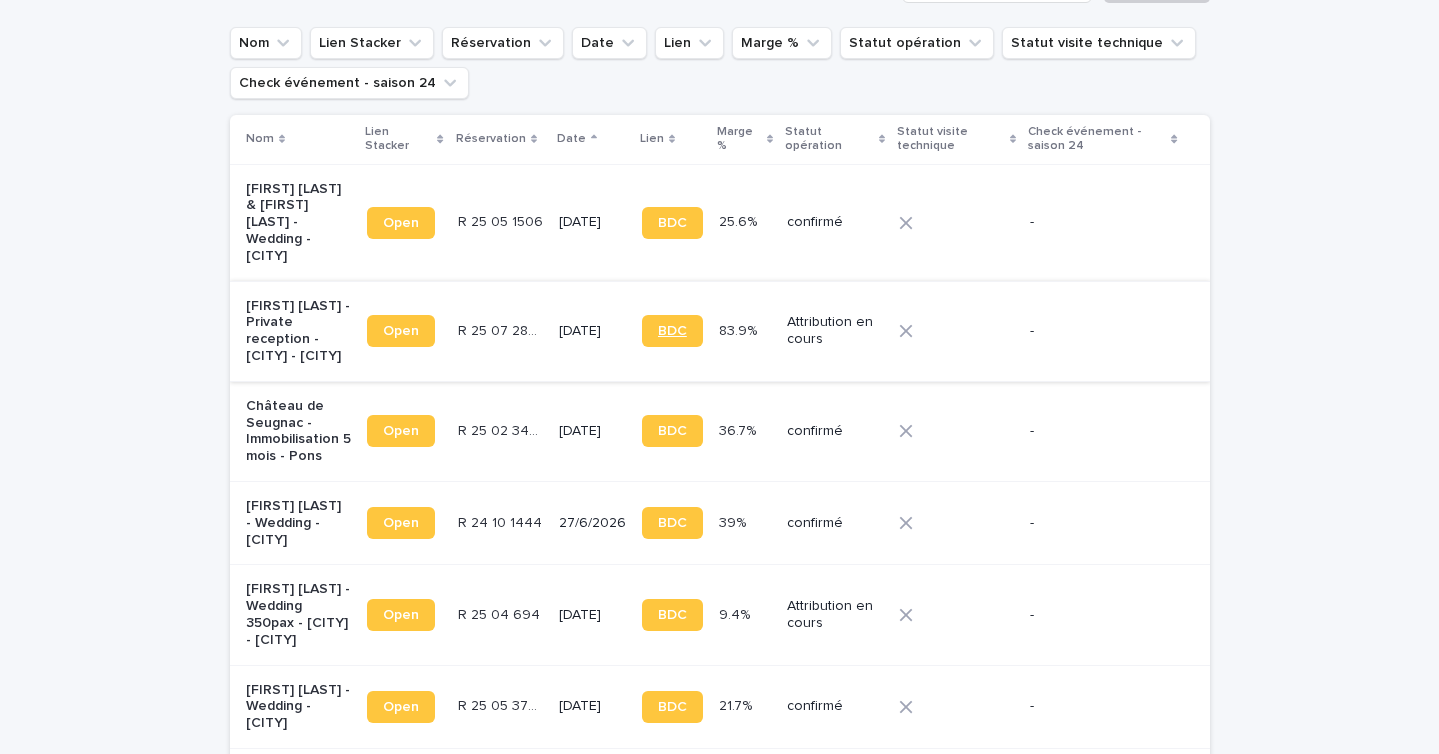 click on "BDC" at bounding box center (672, 331) 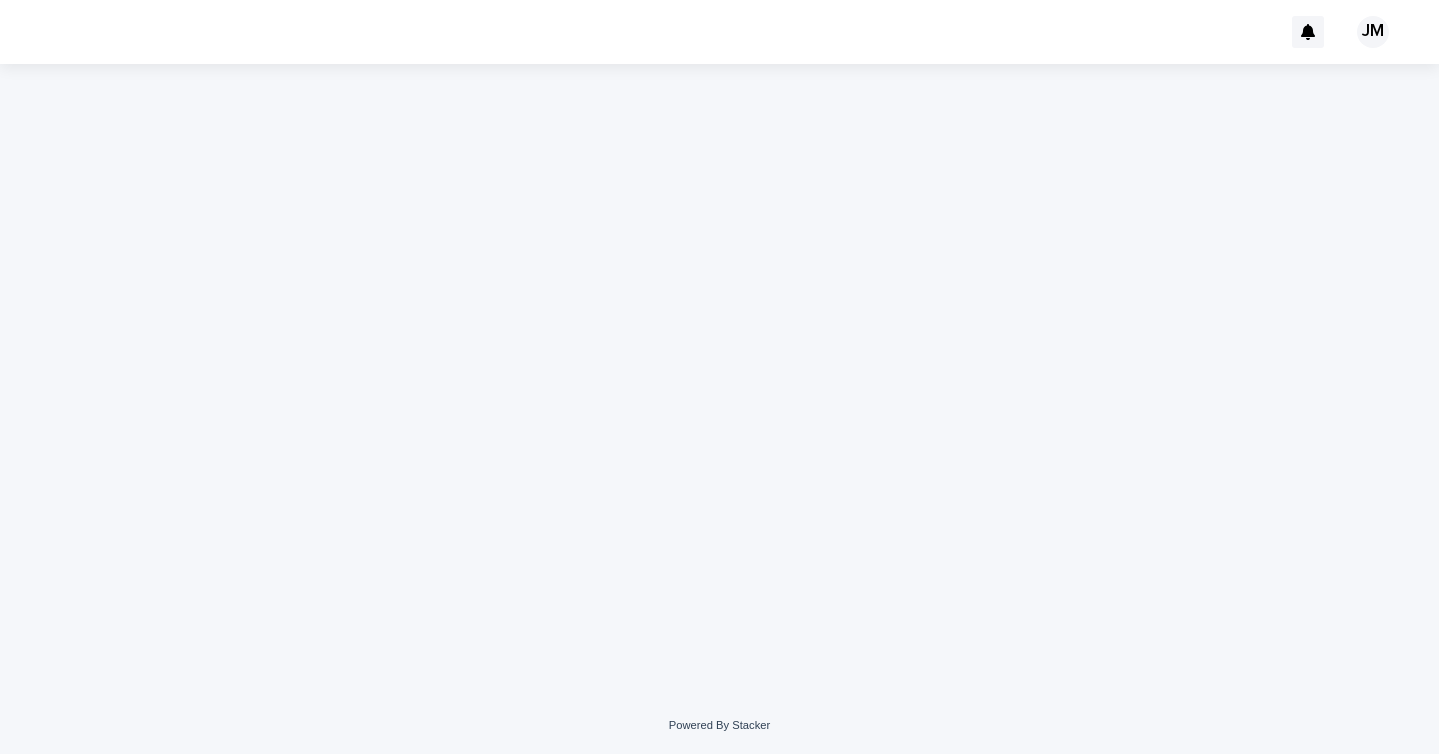 scroll, scrollTop: 0, scrollLeft: 0, axis: both 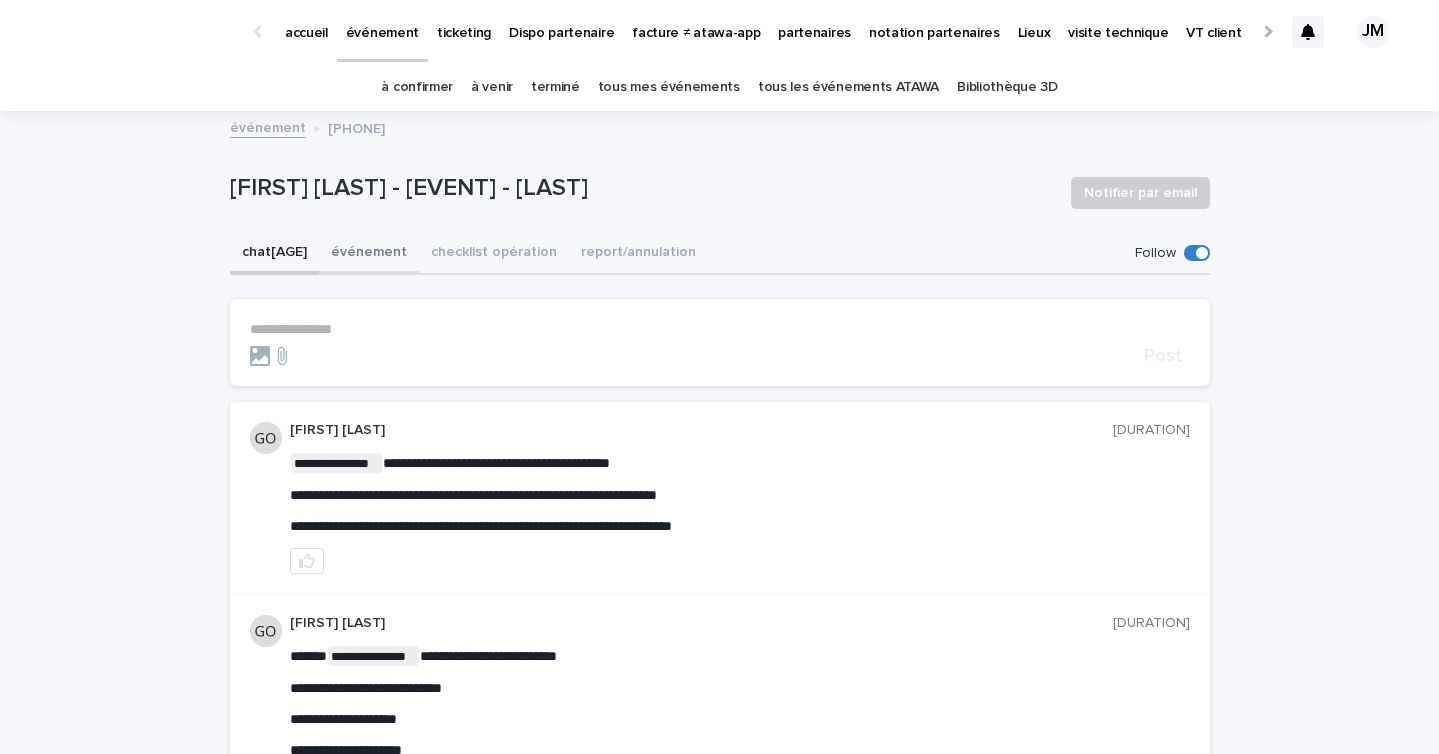 click on "événement" at bounding box center (369, 254) 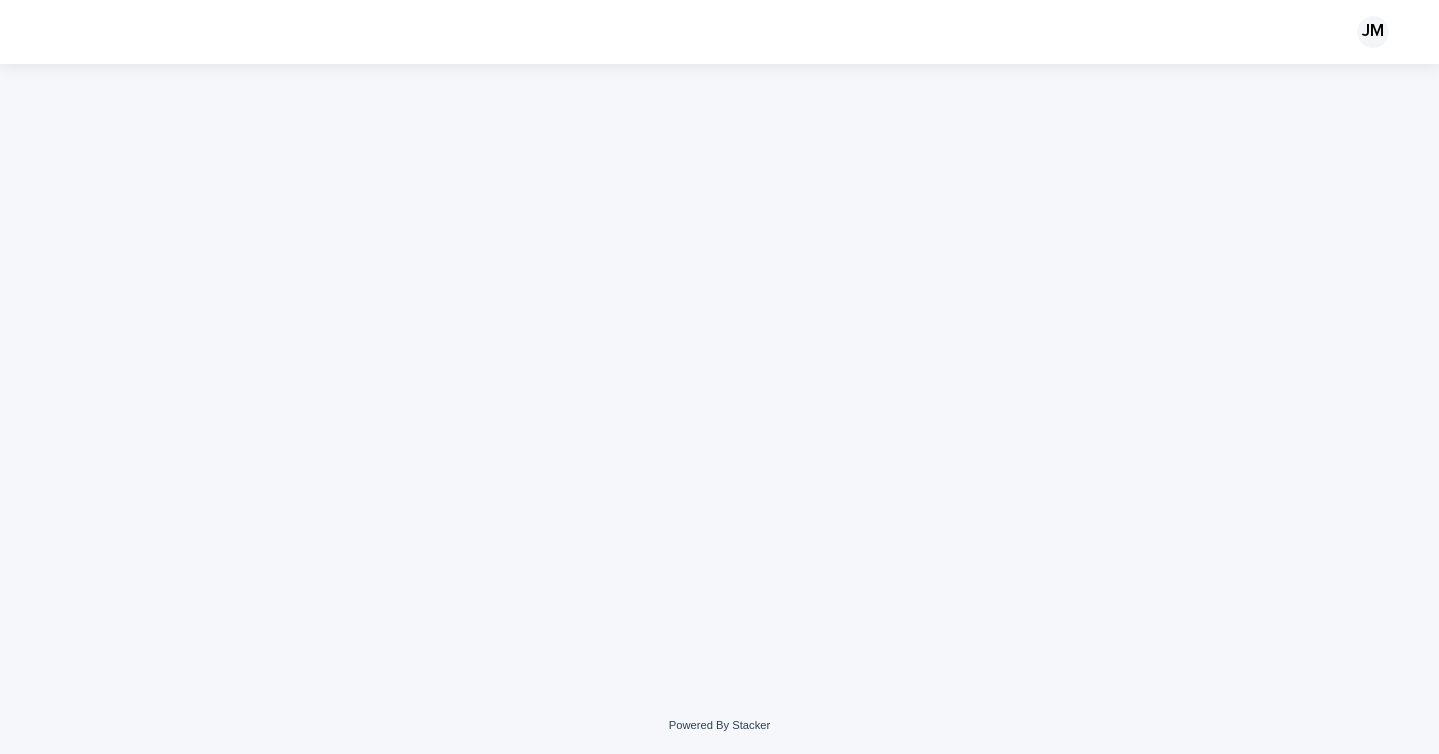 scroll, scrollTop: 0, scrollLeft: 0, axis: both 